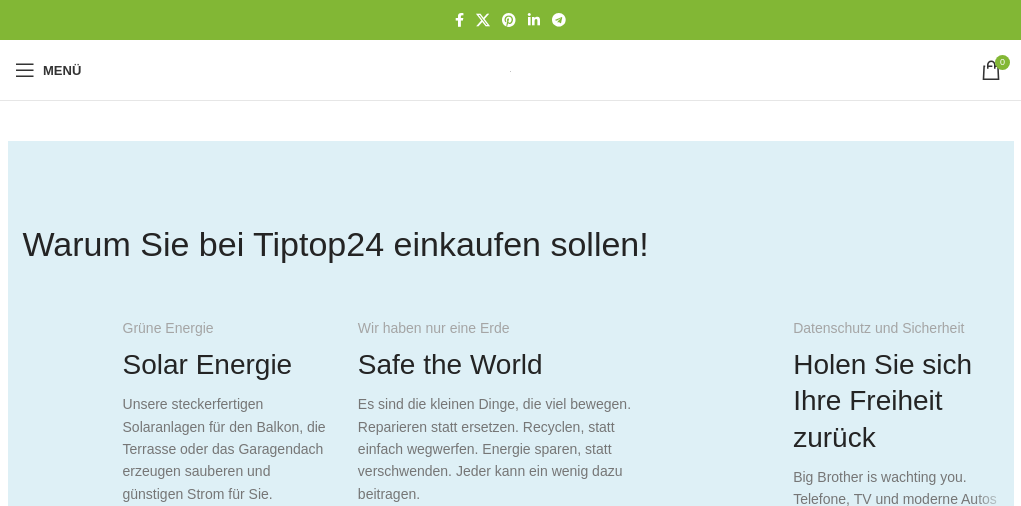 scroll, scrollTop: 0, scrollLeft: 0, axis: both 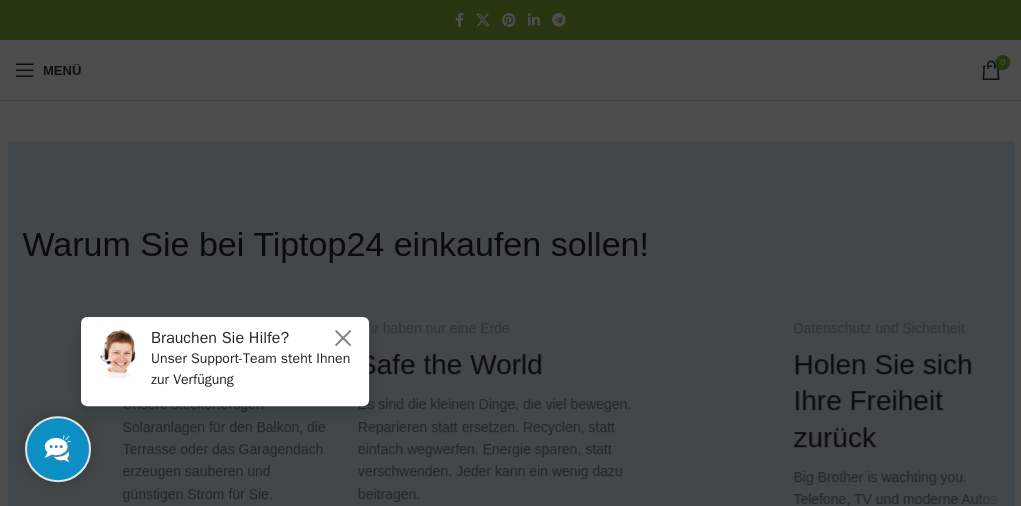 click on "Menü" at bounding box center [0, 0] 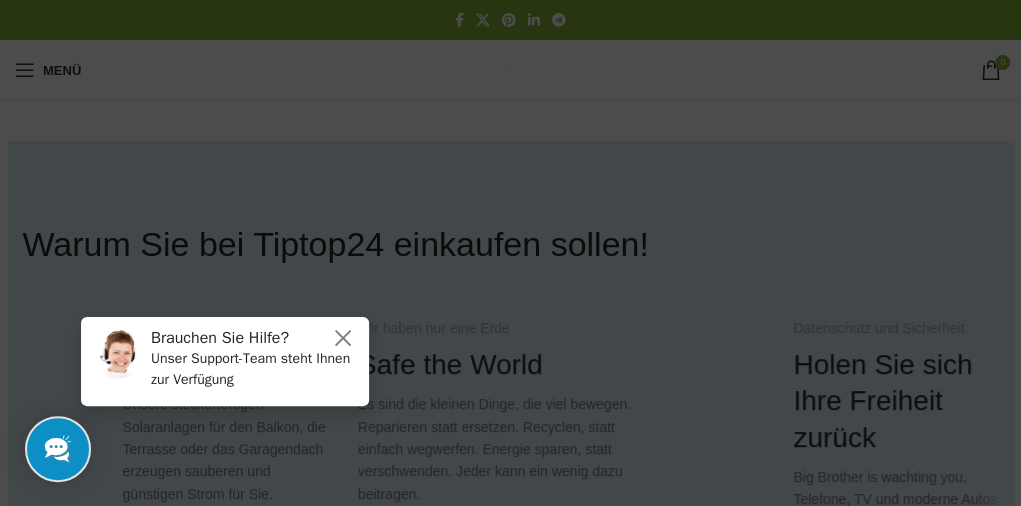click on "Menü" at bounding box center [0, 0] 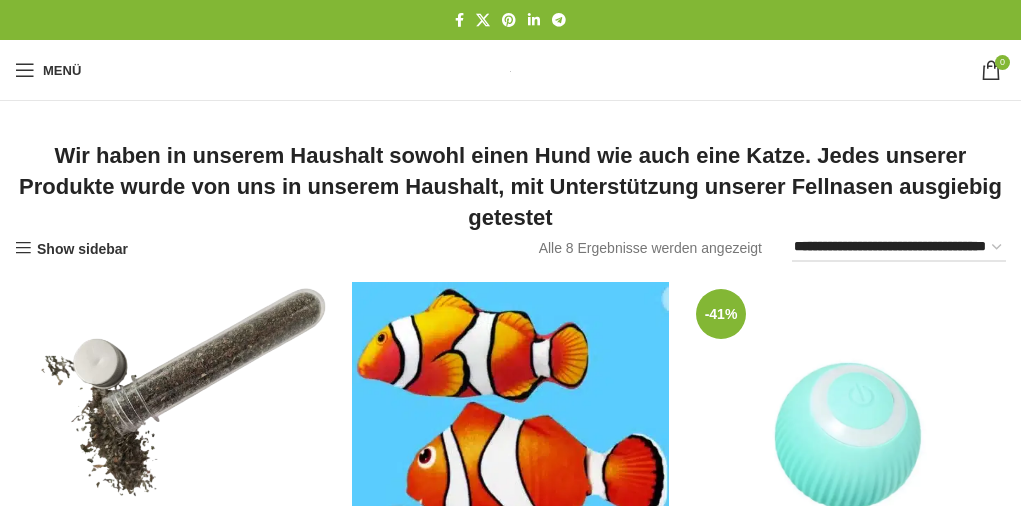 scroll, scrollTop: 0, scrollLeft: 0, axis: both 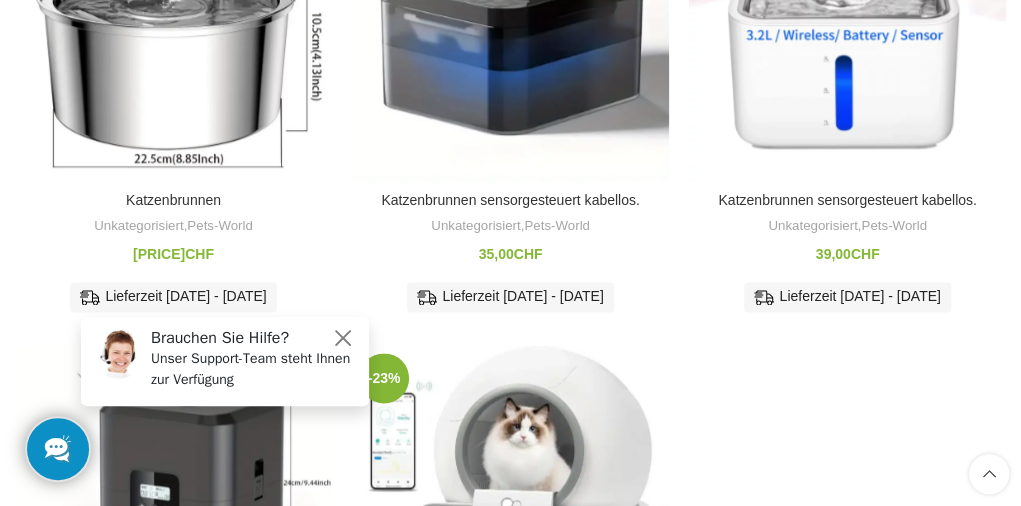 click at bounding box center (0, 0) 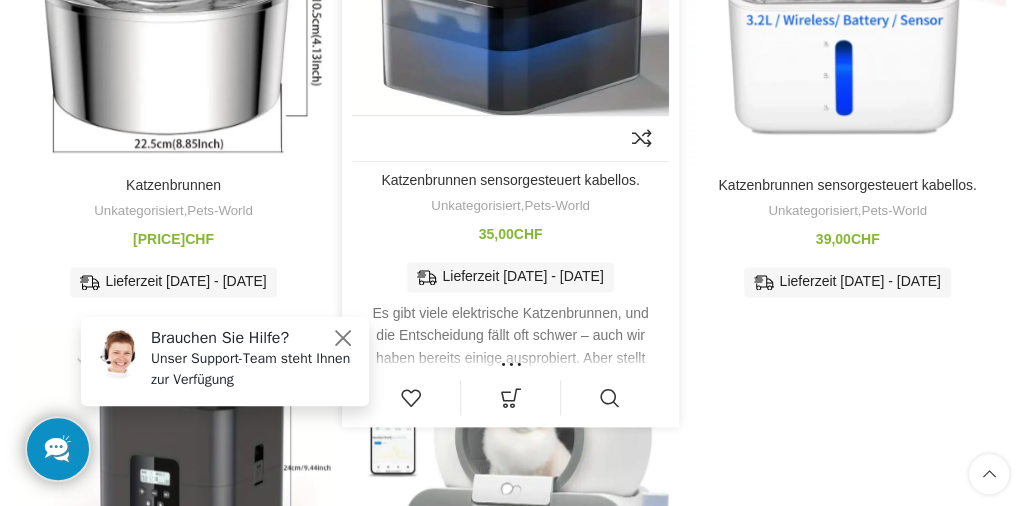 scroll, scrollTop: 898, scrollLeft: 0, axis: vertical 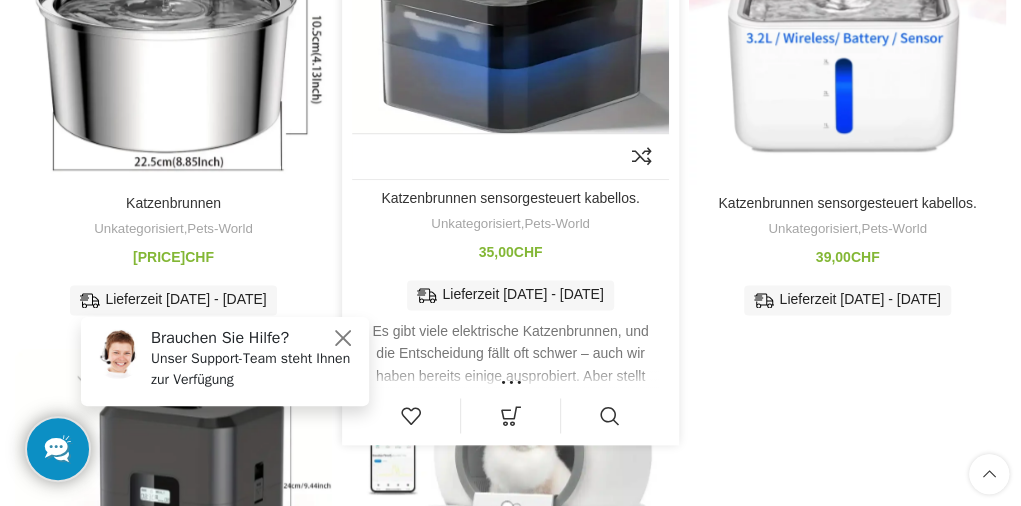 click at bounding box center (0, 0) 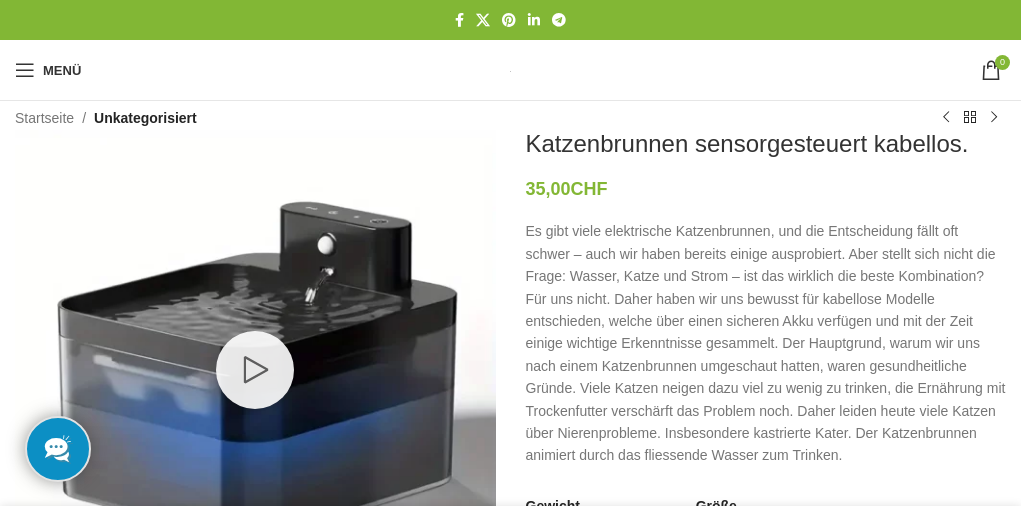 scroll, scrollTop: 0, scrollLeft: 0, axis: both 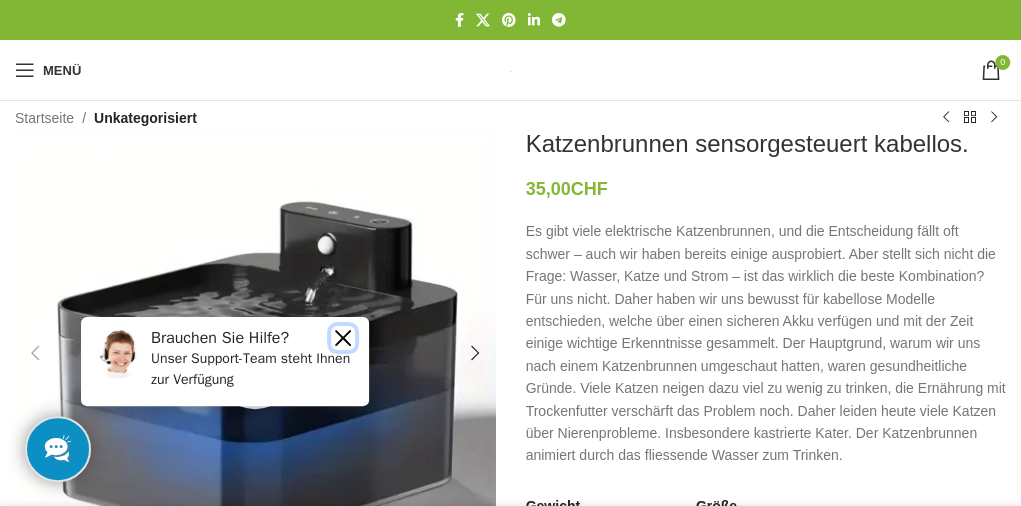 click at bounding box center (343, 338) 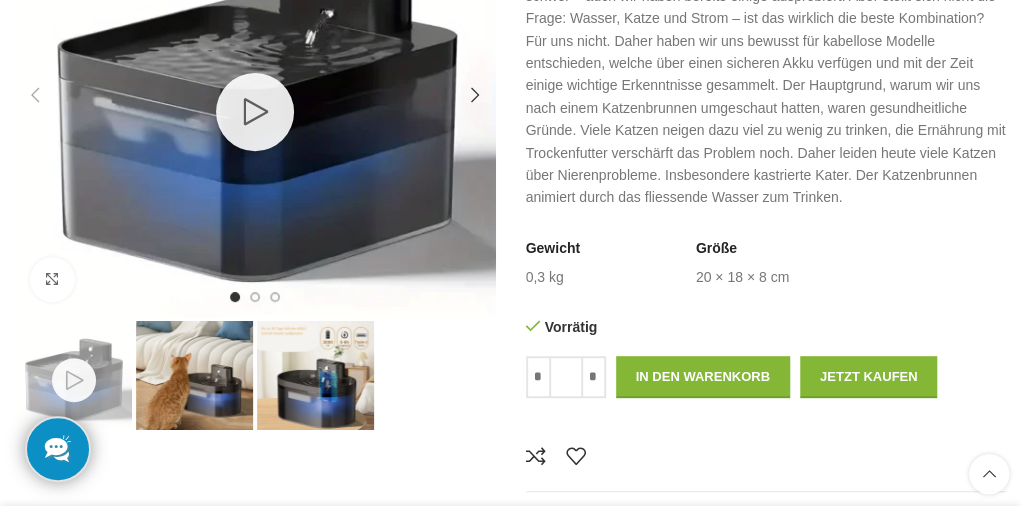 scroll, scrollTop: 361, scrollLeft: 0, axis: vertical 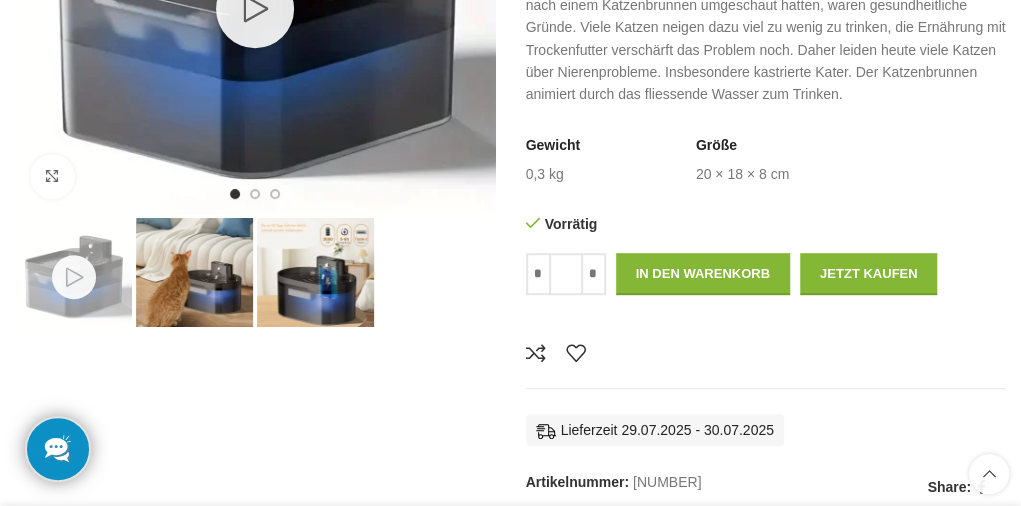 click at bounding box center (476, -8) 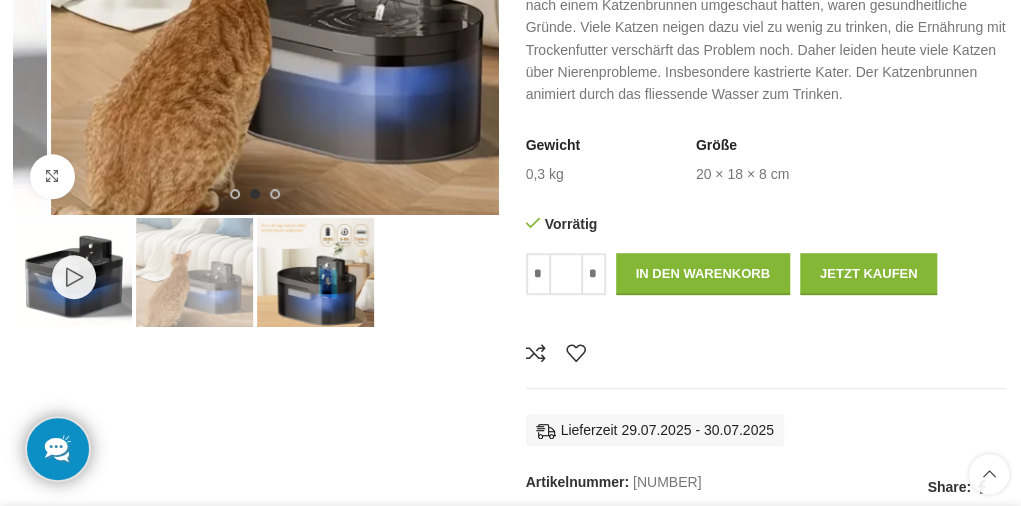 click at bounding box center [476, -8] 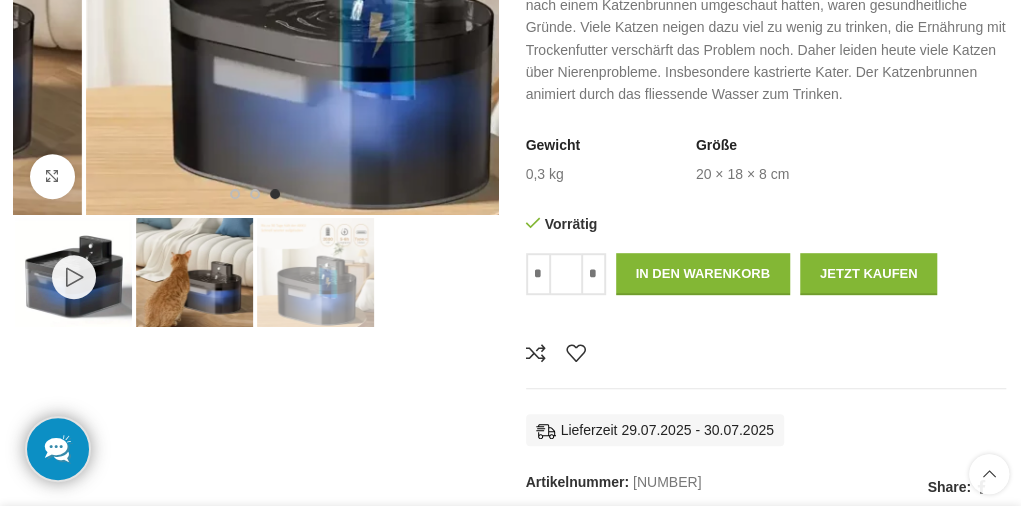 click at bounding box center [194, 276] 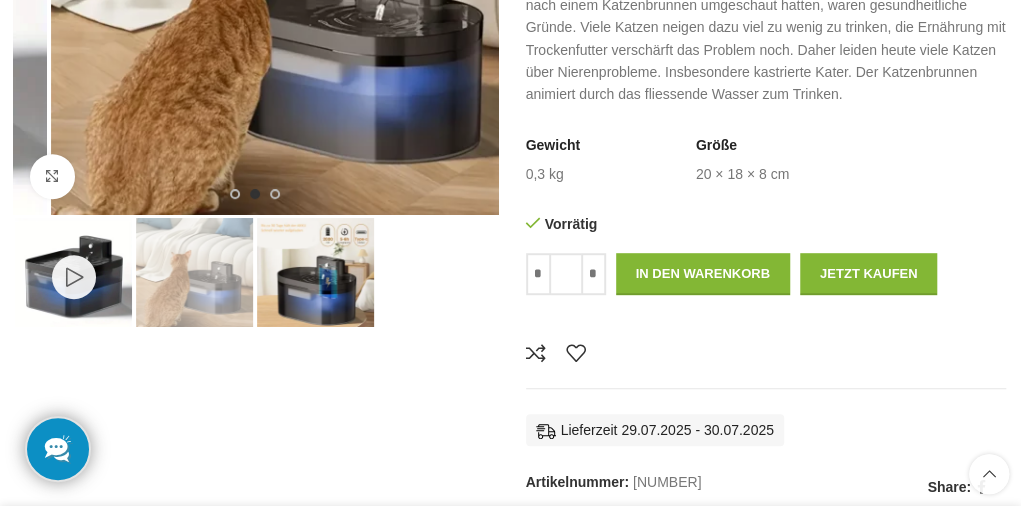 click at bounding box center [73, 276] 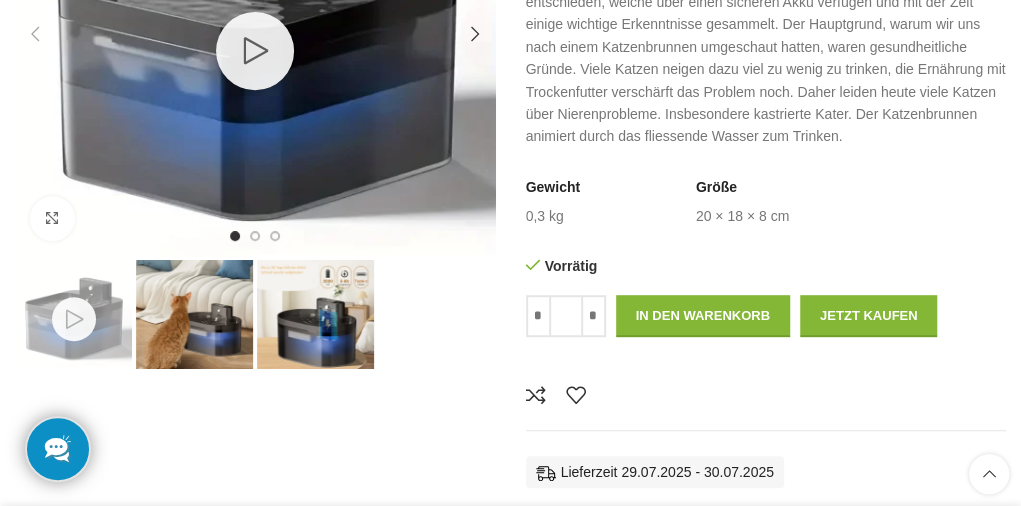 scroll, scrollTop: 324, scrollLeft: 0, axis: vertical 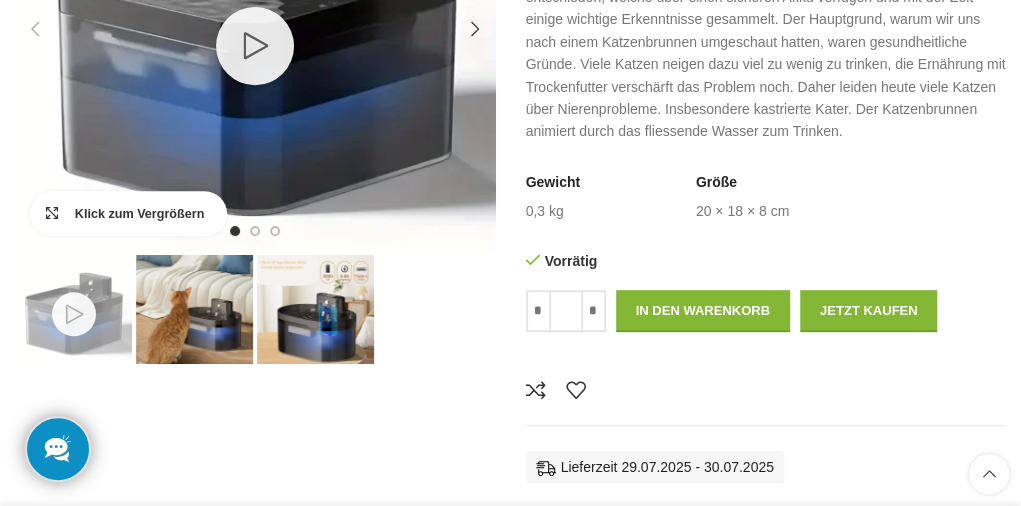 click on "Klick zum Vergrößern" at bounding box center (128, 213) 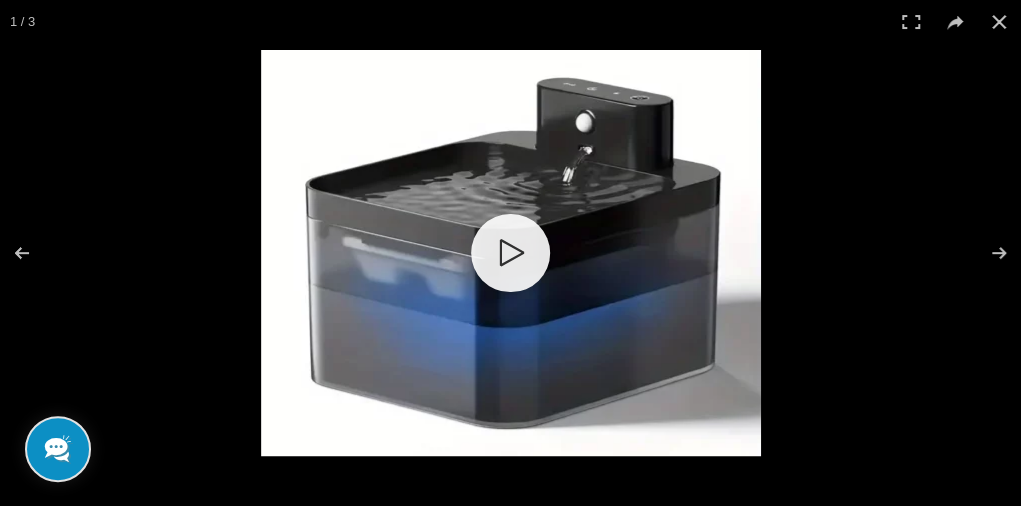 click at bounding box center (510, 253) 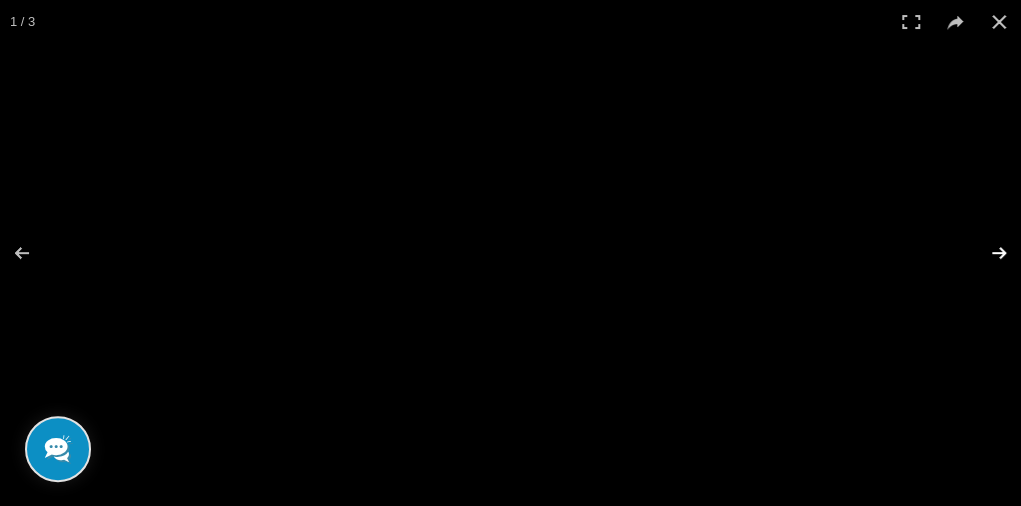 click at bounding box center (986, 253) 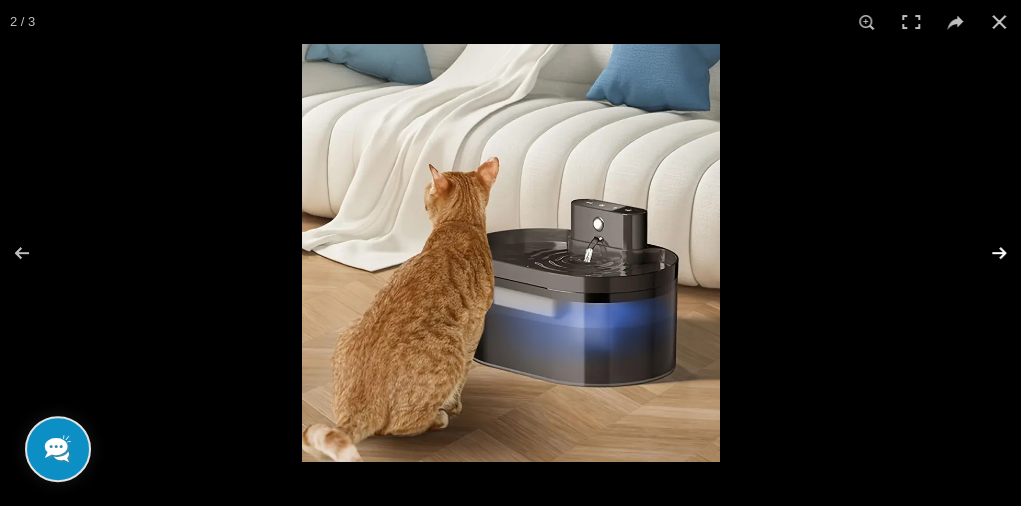 click at bounding box center (986, 253) 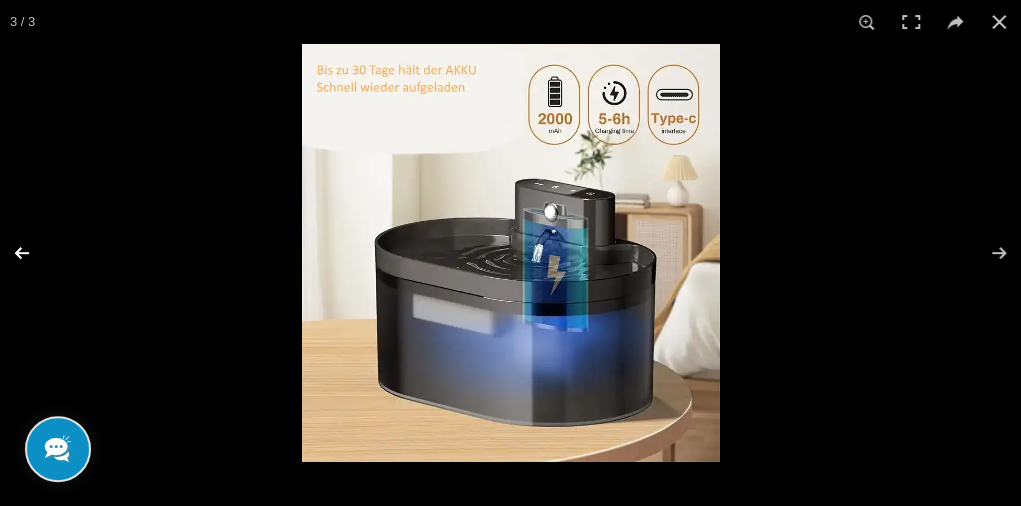 click at bounding box center (35, 253) 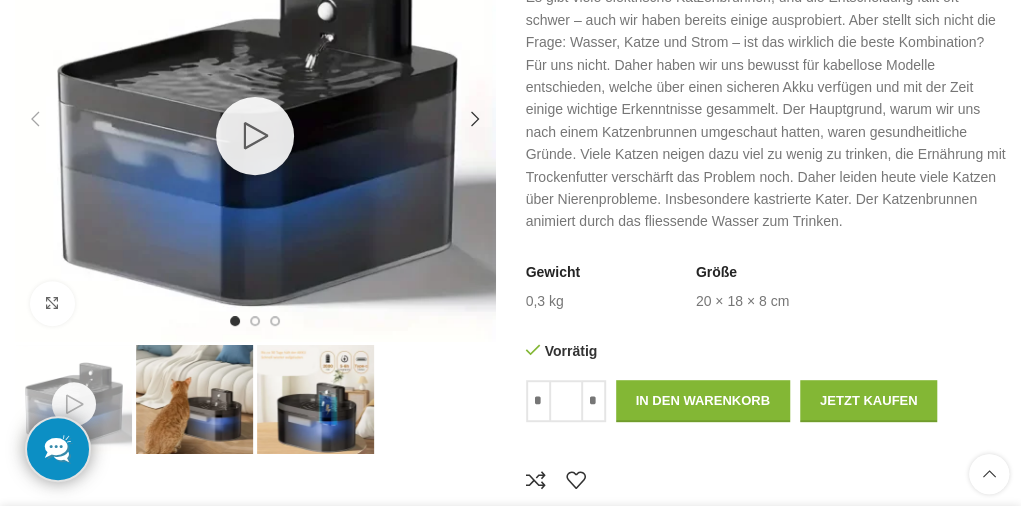 scroll, scrollTop: 230, scrollLeft: 0, axis: vertical 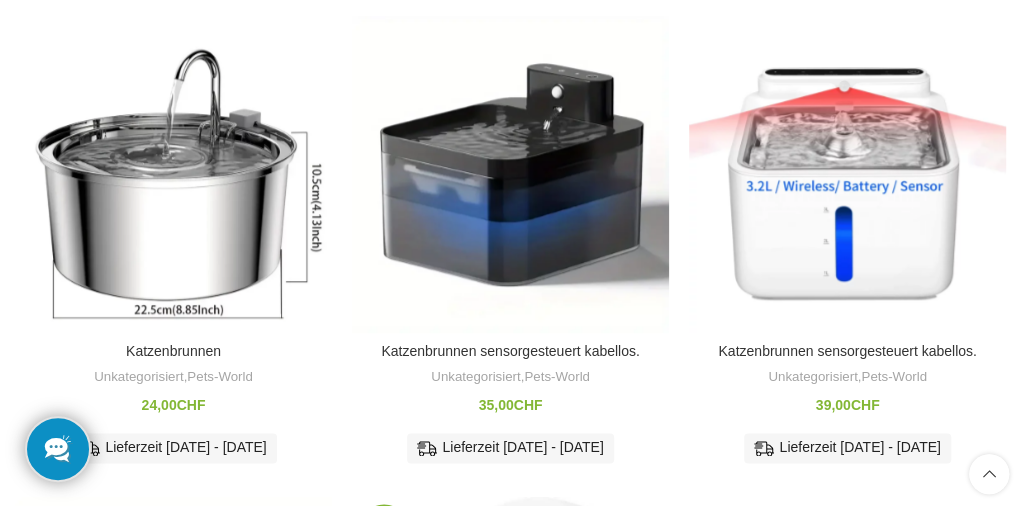 drag, startPoint x: 408, startPoint y: 123, endPoint x: 353, endPoint y: 120, distance: 55.081757 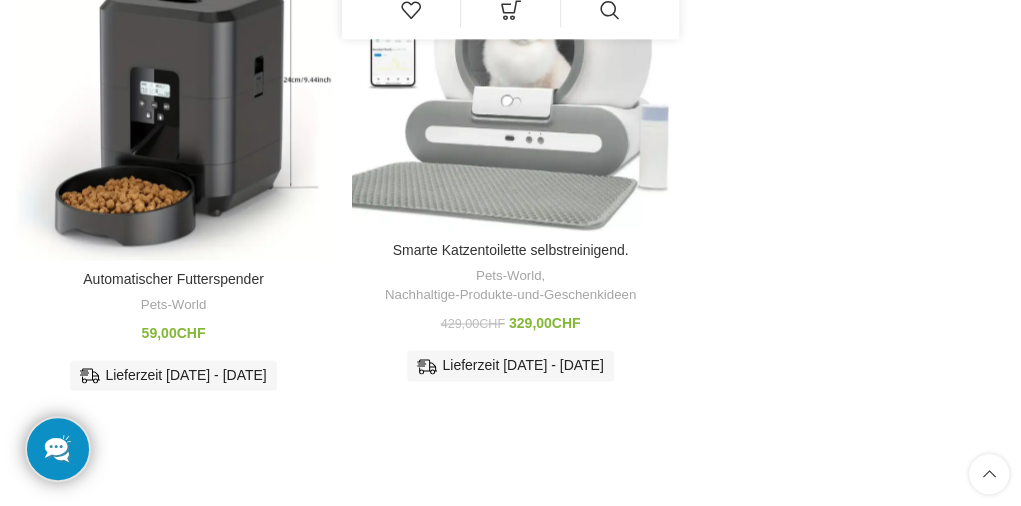 scroll, scrollTop: 1303, scrollLeft: 0, axis: vertical 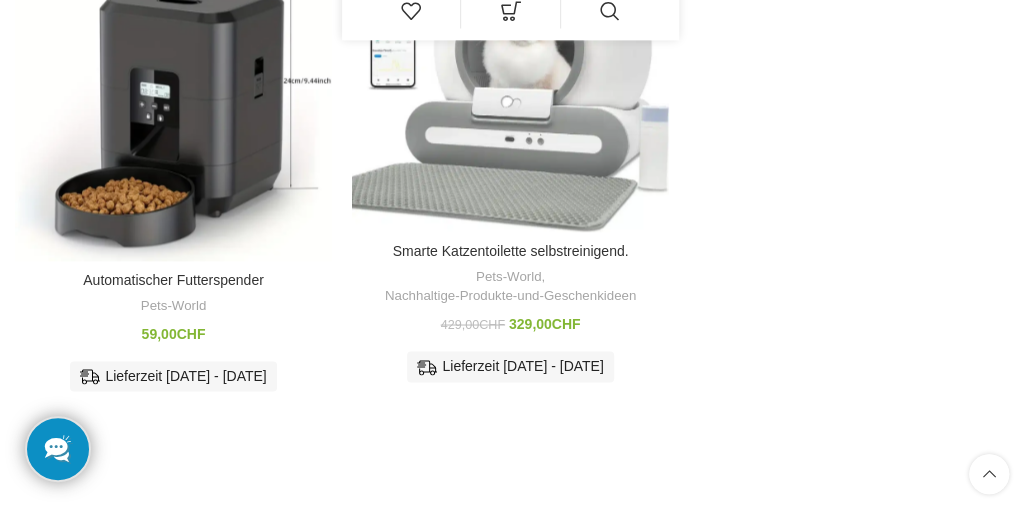 click at bounding box center [0, 0] 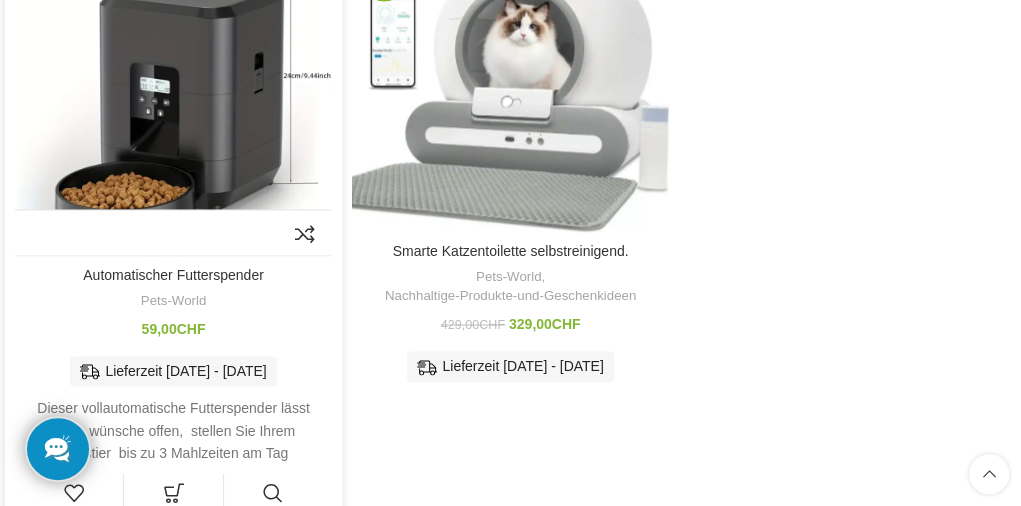 click at bounding box center (0, 0) 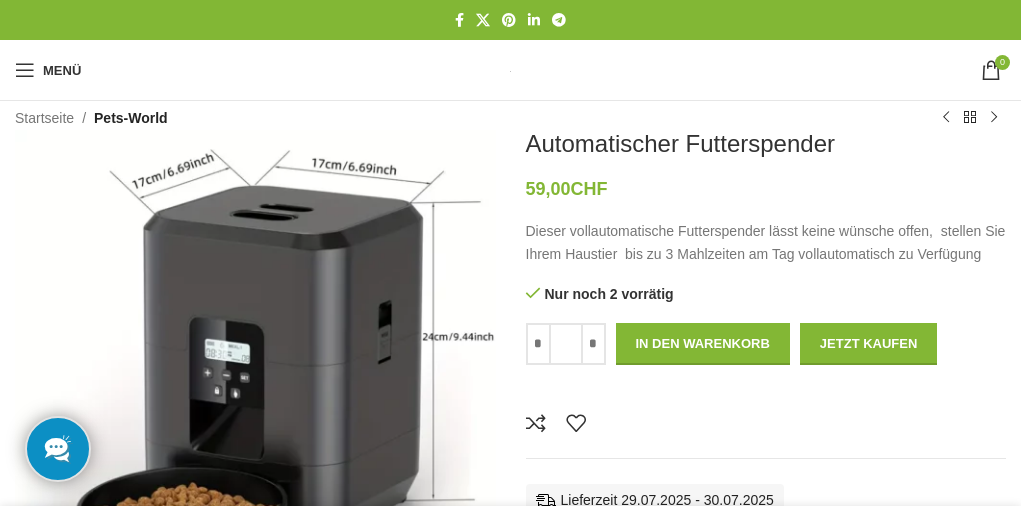scroll, scrollTop: 0, scrollLeft: 0, axis: both 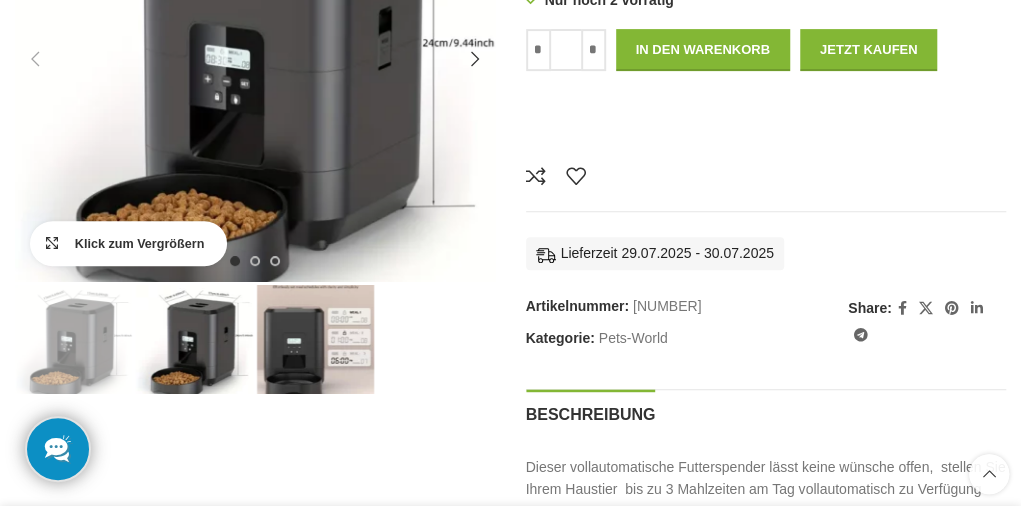 click on "Klick zum Vergrößern" at bounding box center (128, 243) 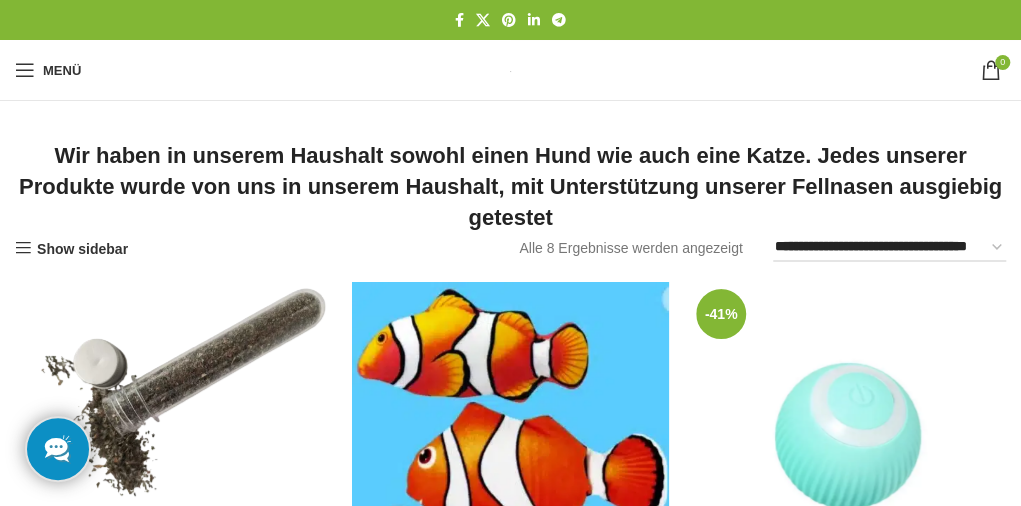 scroll, scrollTop: 1303, scrollLeft: 0, axis: vertical 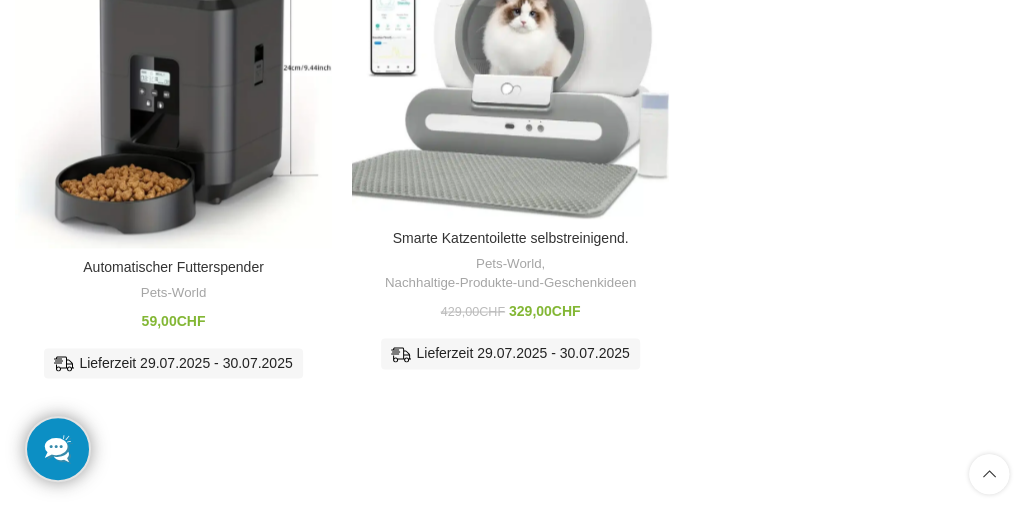 click at bounding box center (0, 0) 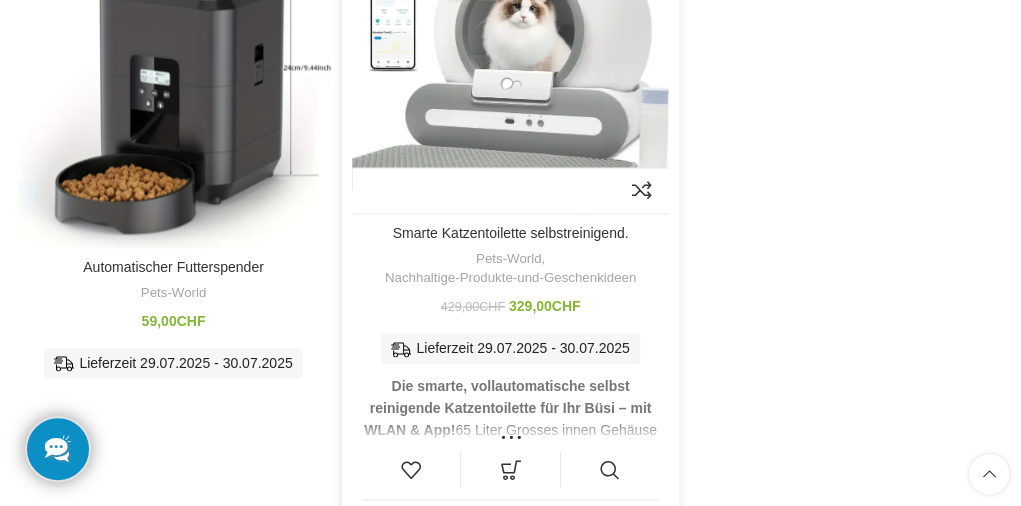 click at bounding box center (0, 0) 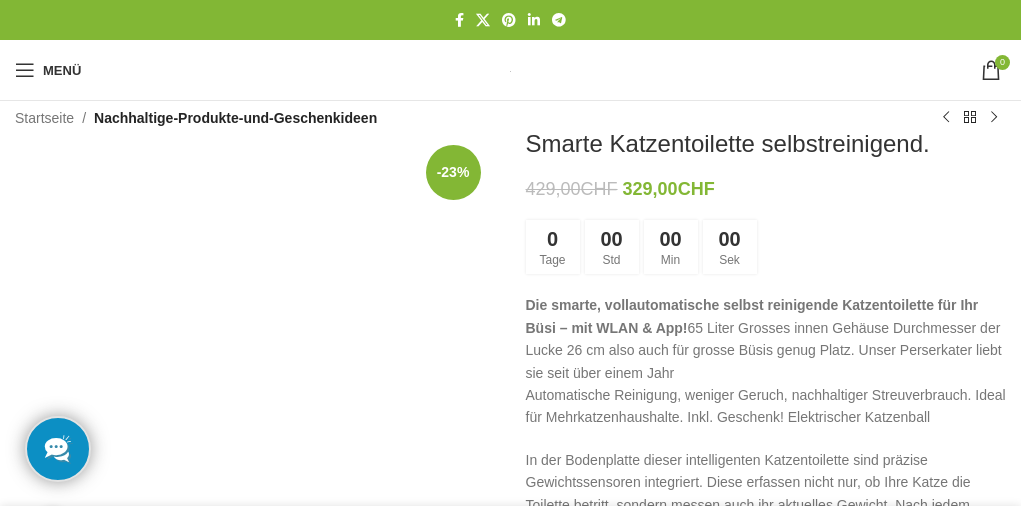 scroll, scrollTop: 0, scrollLeft: 0, axis: both 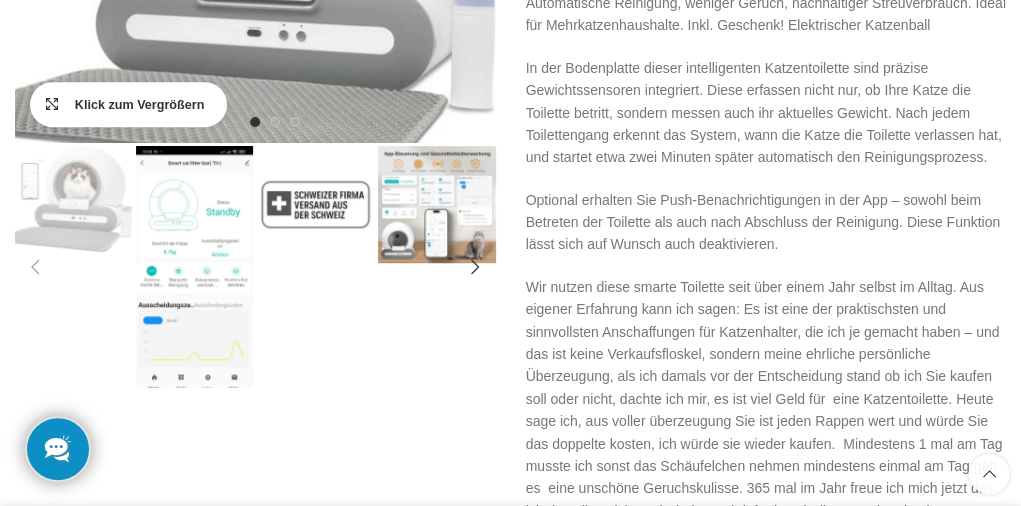 click on "Klick zum Vergrößern" at bounding box center [128, 104] 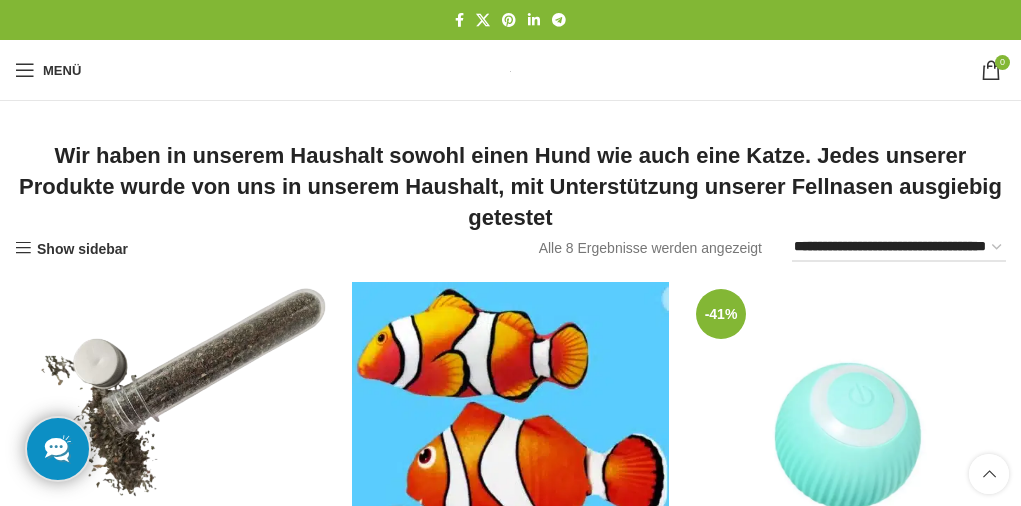 scroll, scrollTop: 1316, scrollLeft: 0, axis: vertical 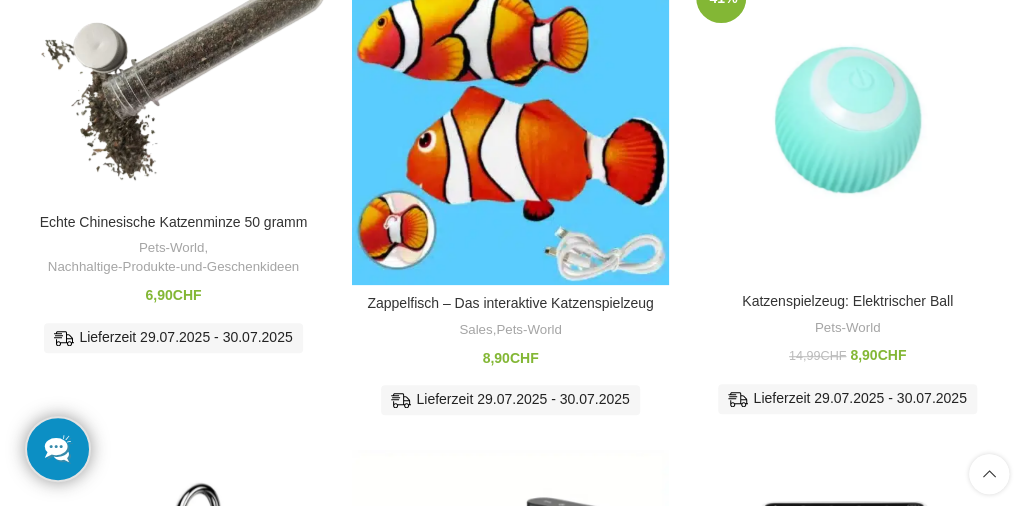 click at bounding box center (0, 0) 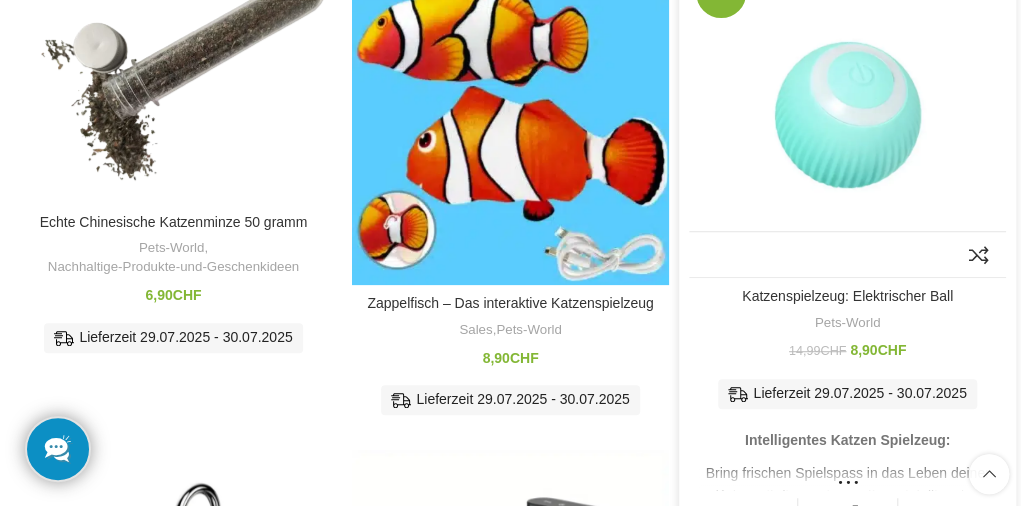 click at bounding box center (0, 0) 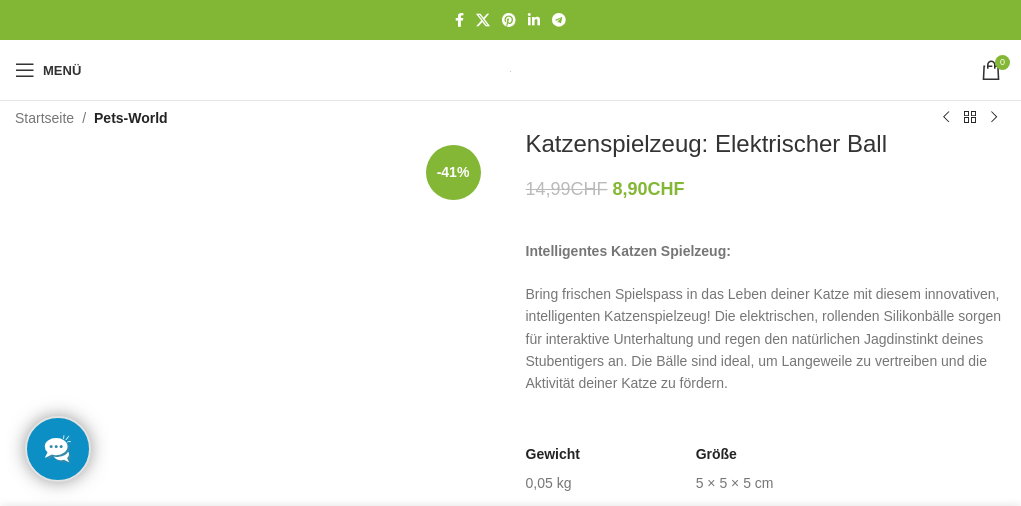 scroll, scrollTop: 0, scrollLeft: 0, axis: both 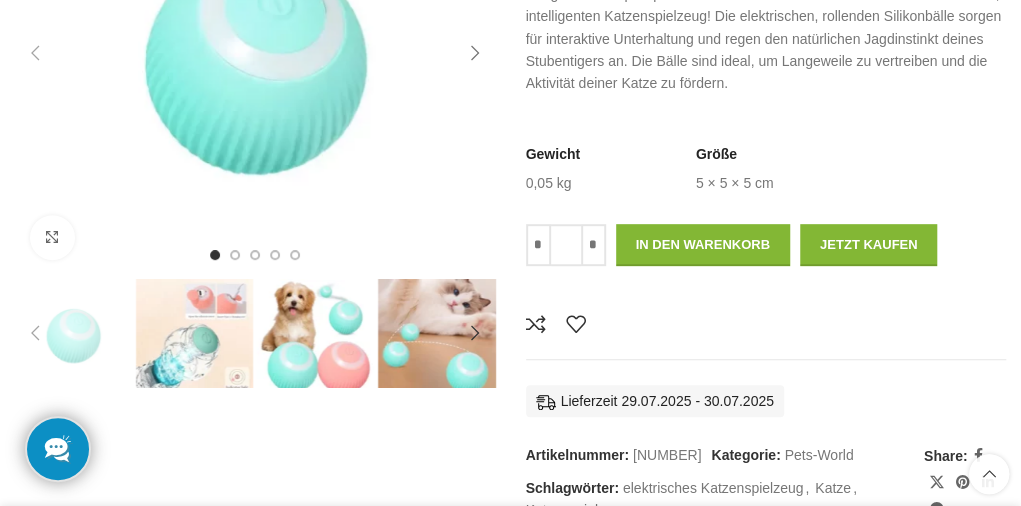 click at bounding box center (476, 53) 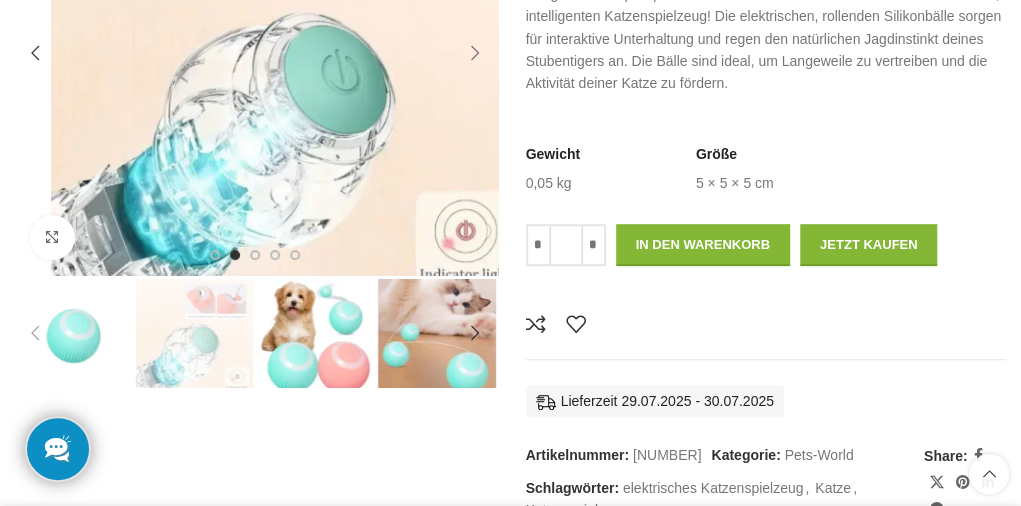click at bounding box center (476, 53) 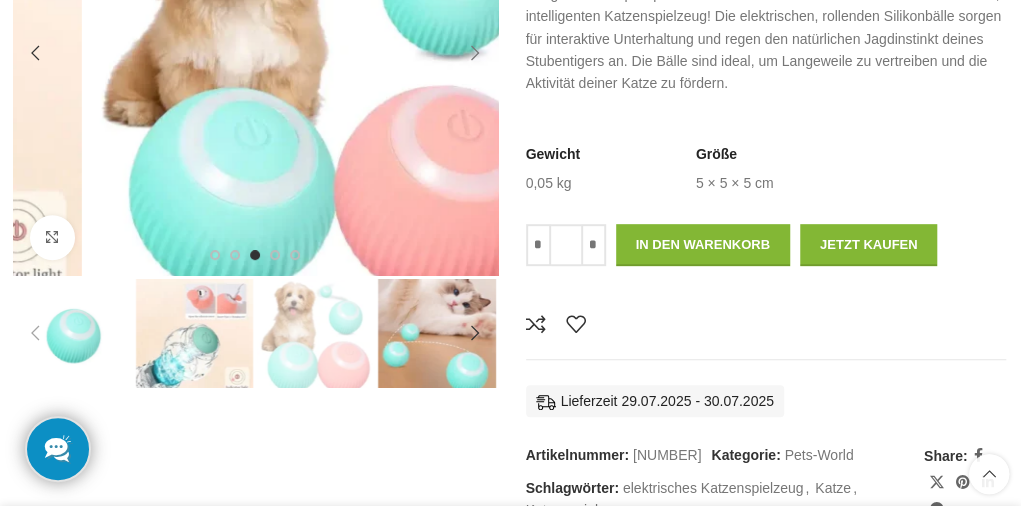 click at bounding box center (476, 53) 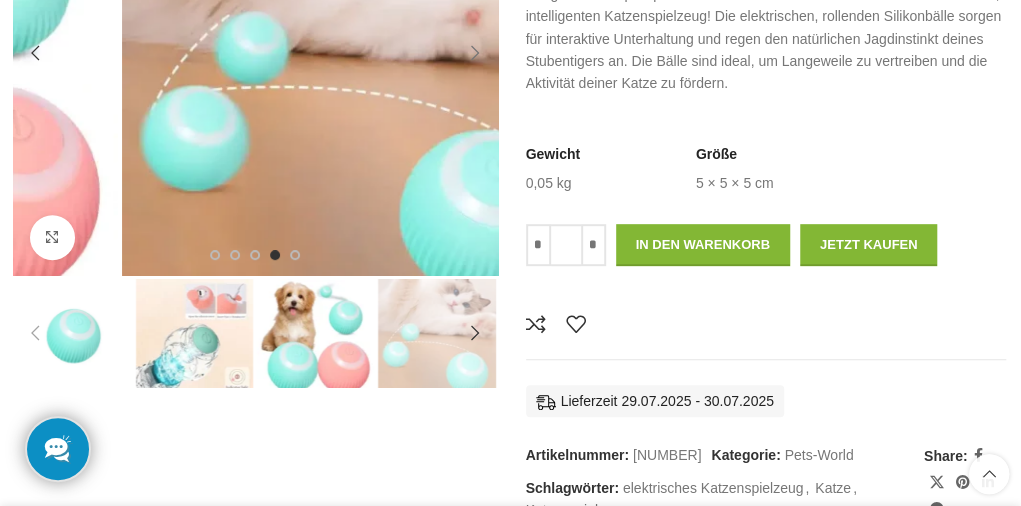 click at bounding box center [476, 53] 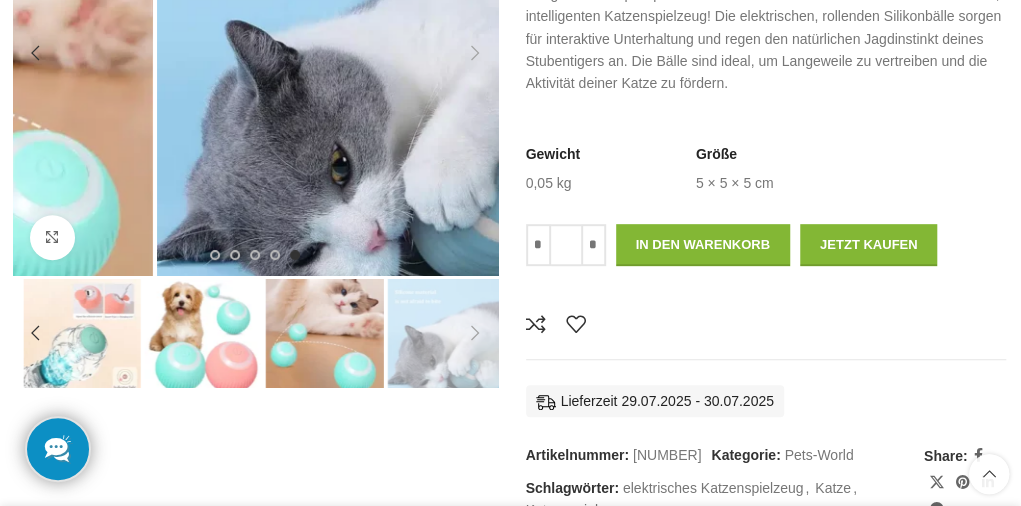 click at bounding box center (476, 53) 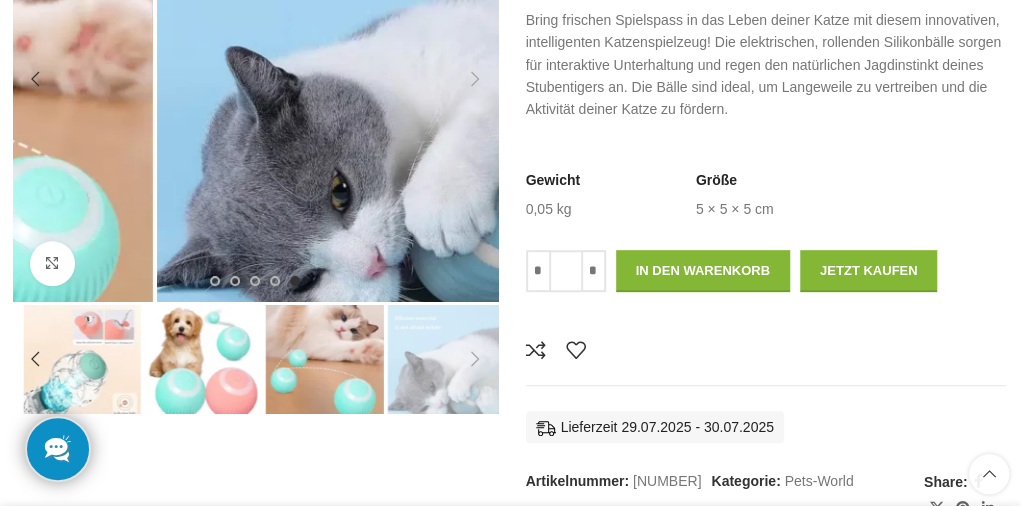 scroll, scrollTop: 300, scrollLeft: 0, axis: vertical 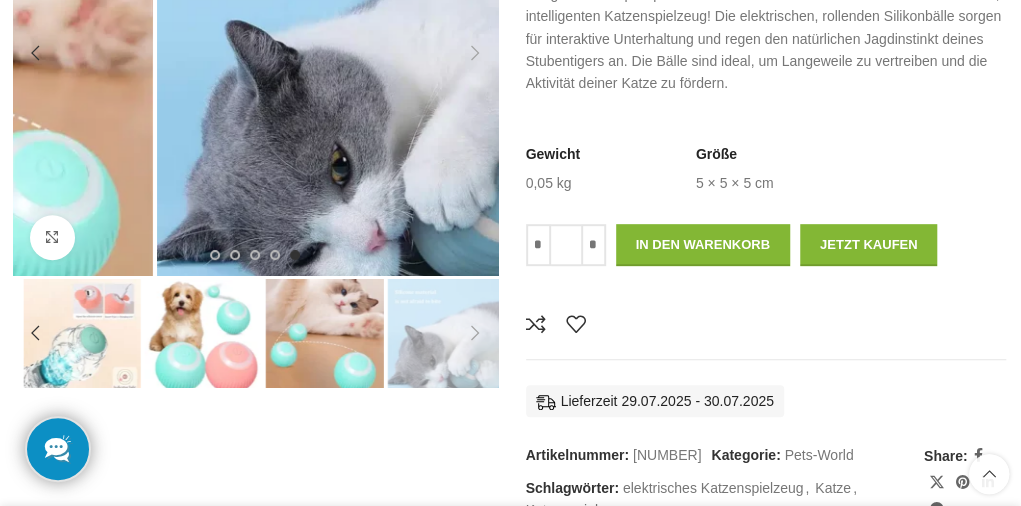 click at bounding box center [476, 53] 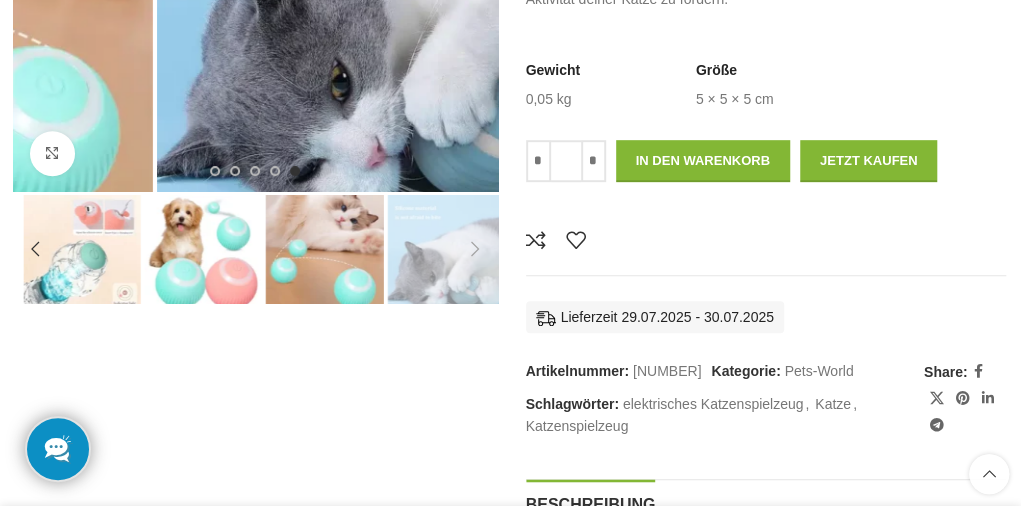 scroll, scrollTop: 500, scrollLeft: 0, axis: vertical 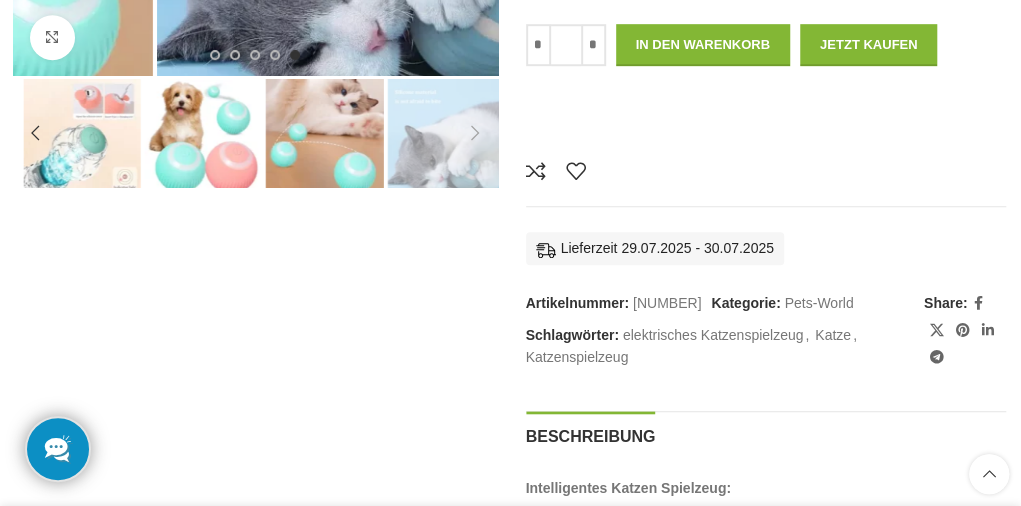 click at bounding box center [476, 133] 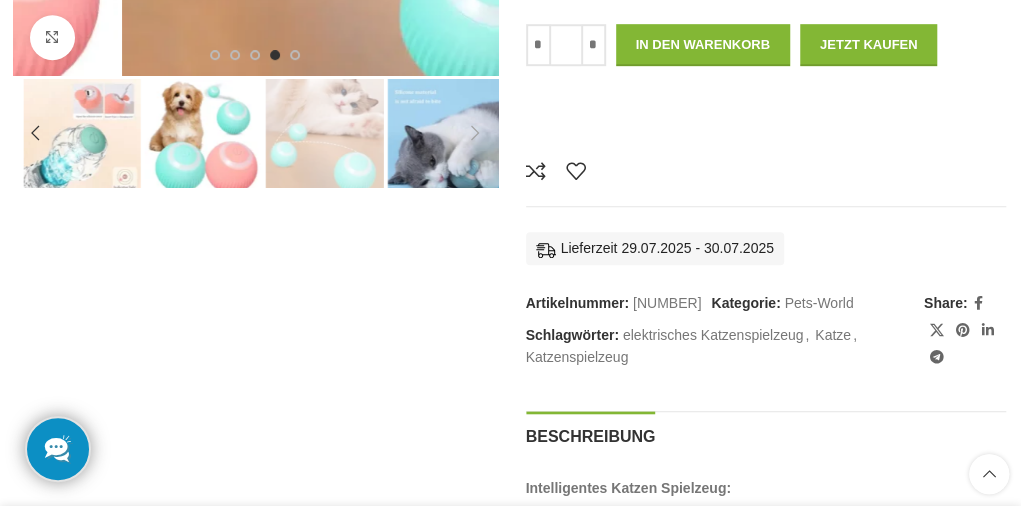 click at bounding box center [203, 137] 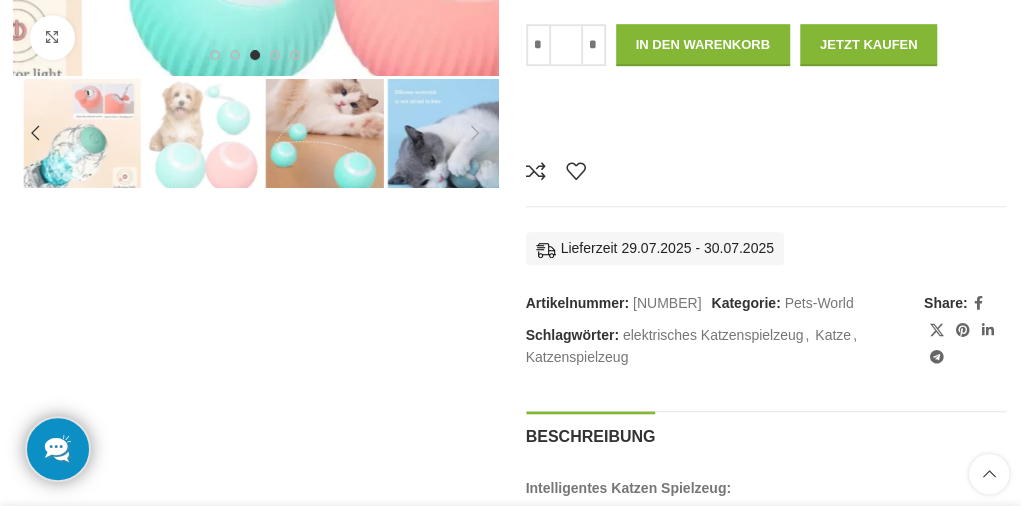click at bounding box center [82, 137] 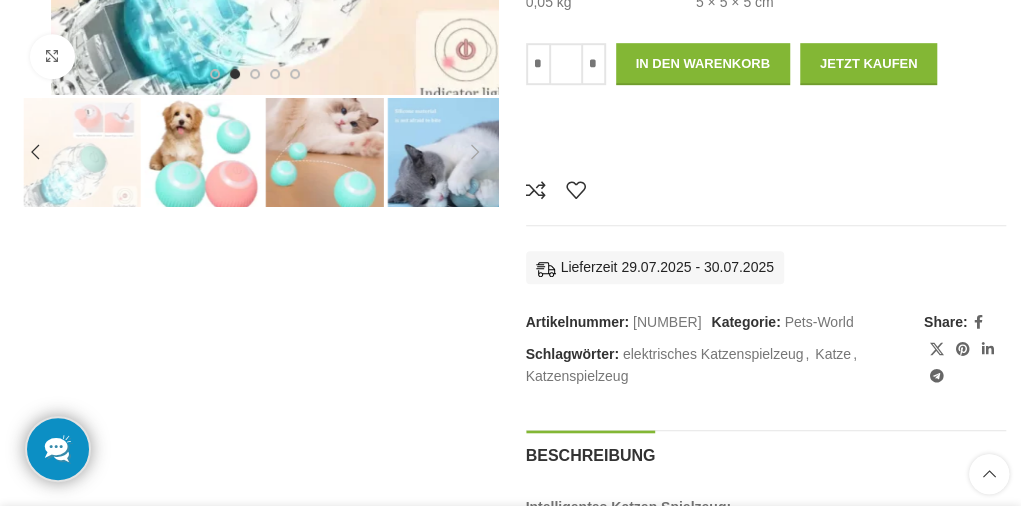 scroll, scrollTop: 500, scrollLeft: 0, axis: vertical 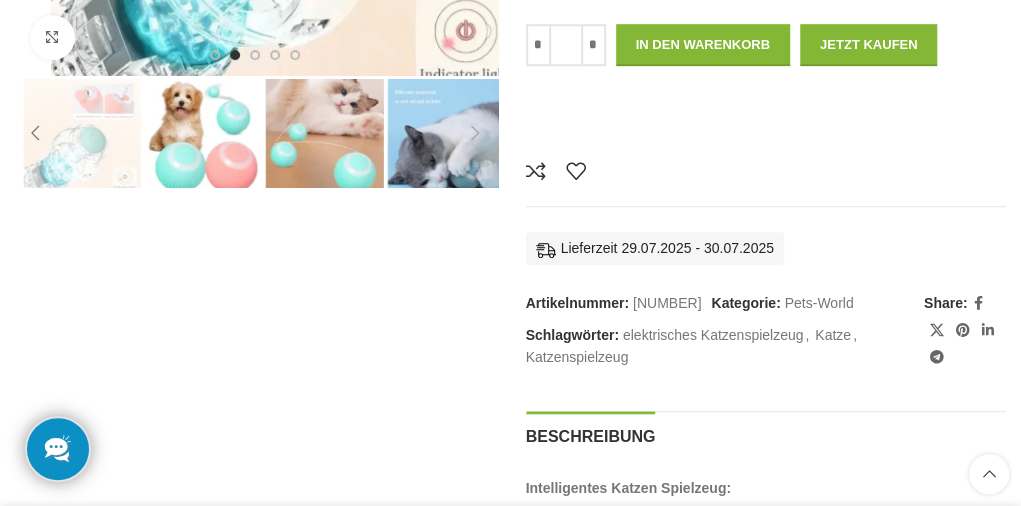 click at bounding box center [35, 133] 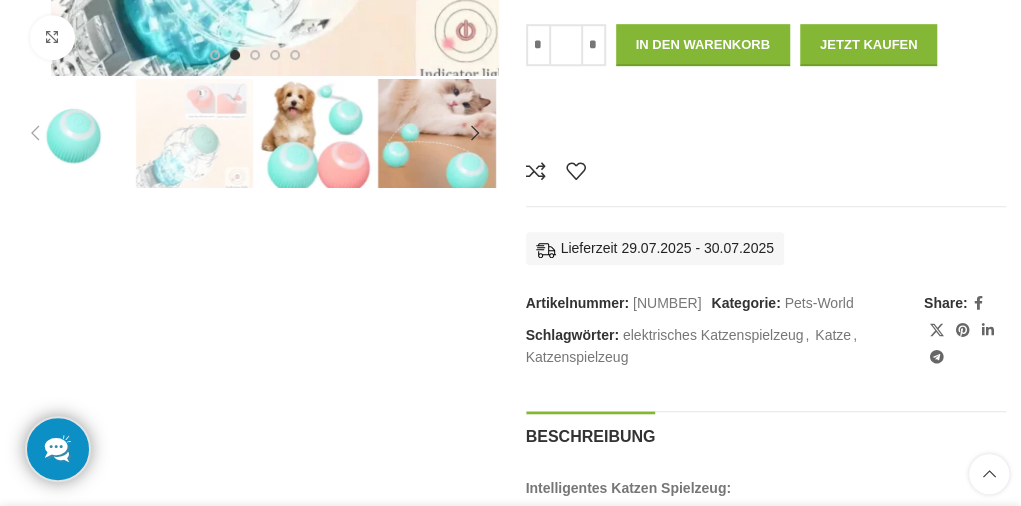 click at bounding box center (73, 137) 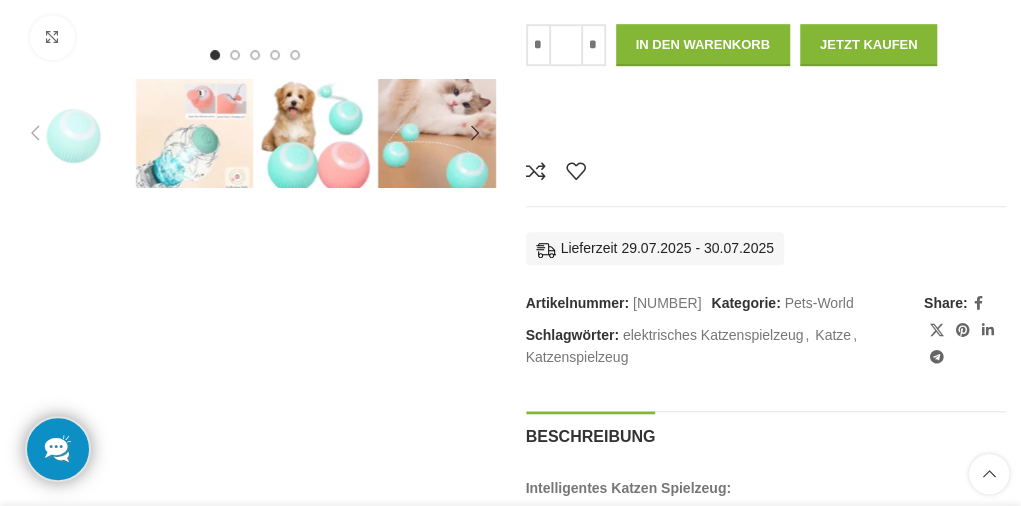 click at bounding box center (315, 137) 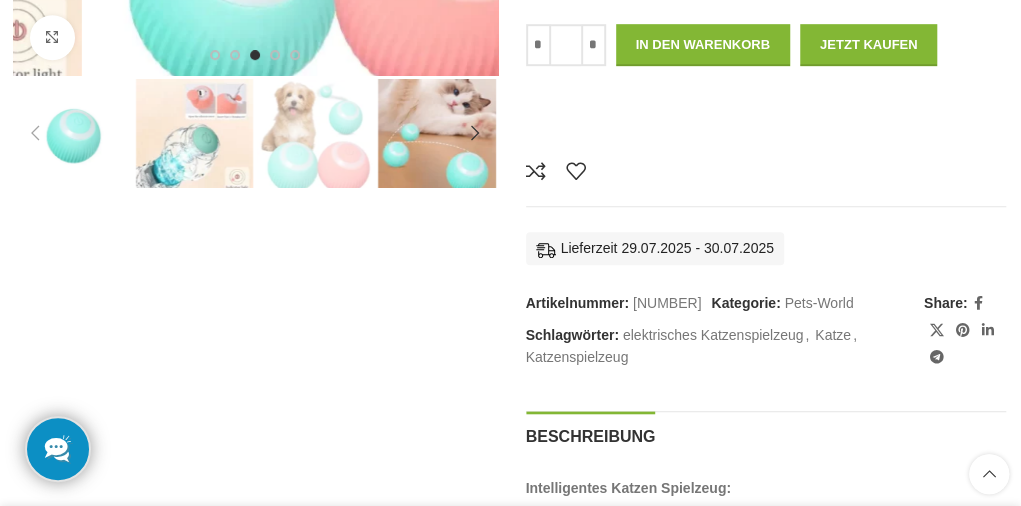 scroll, scrollTop: 200, scrollLeft: 0, axis: vertical 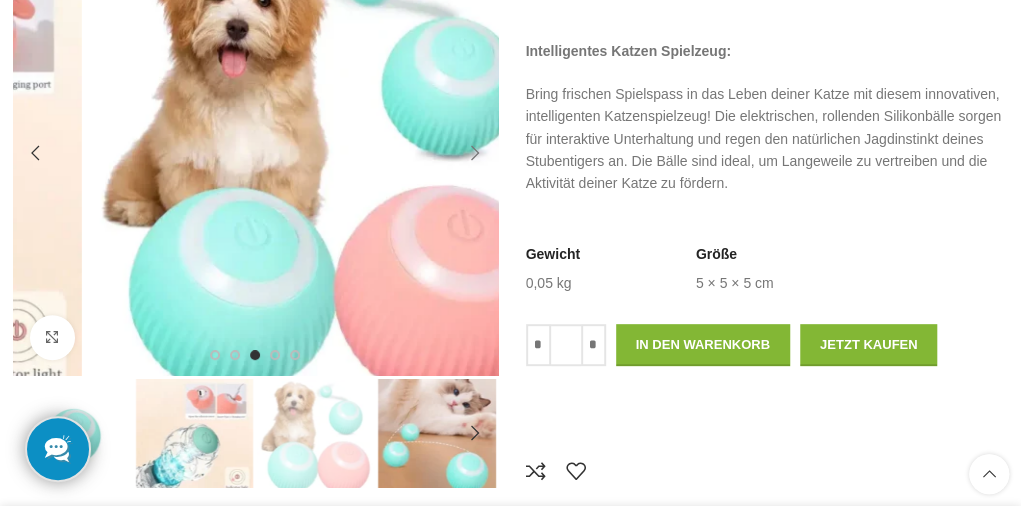 click at bounding box center (476, 153) 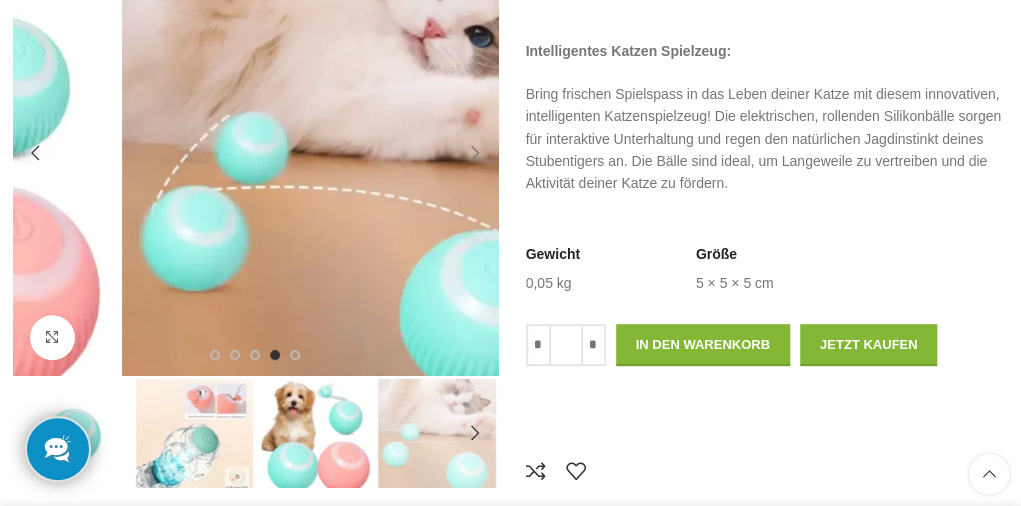 click at bounding box center [476, 153] 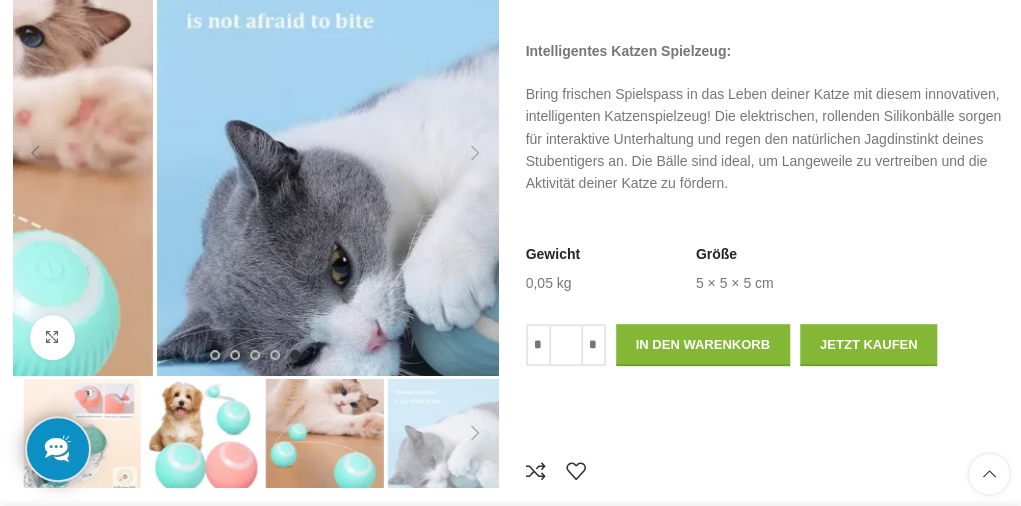 click at bounding box center (35, 153) 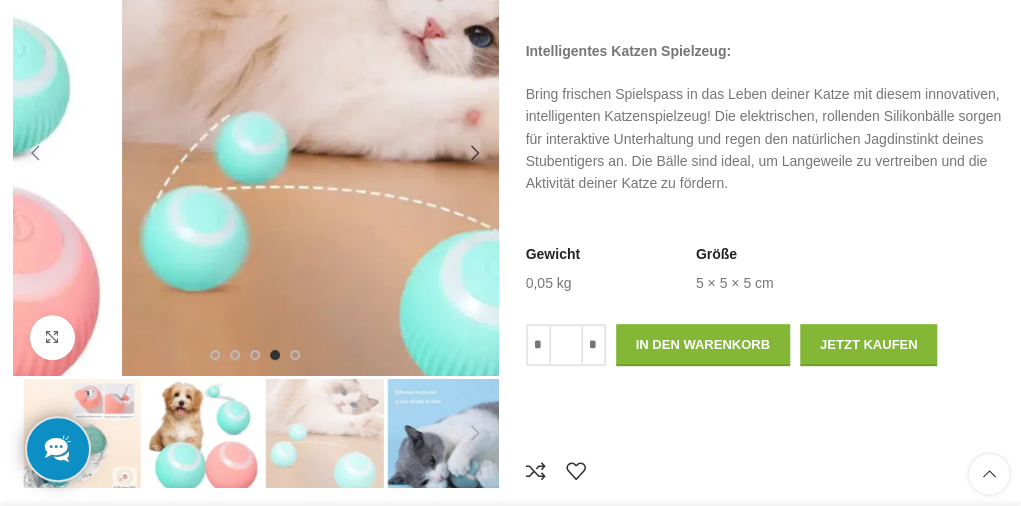 click at bounding box center (35, 153) 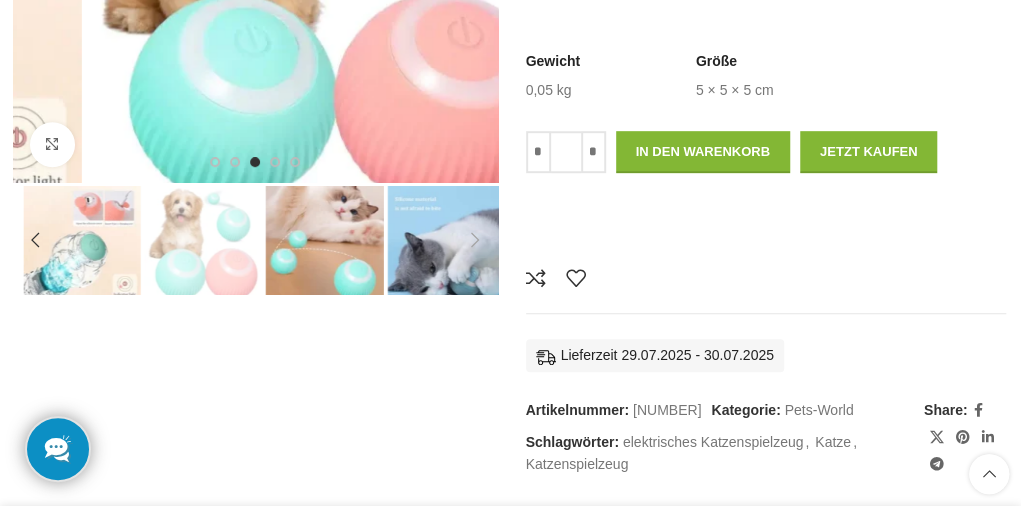 scroll, scrollTop: 400, scrollLeft: 0, axis: vertical 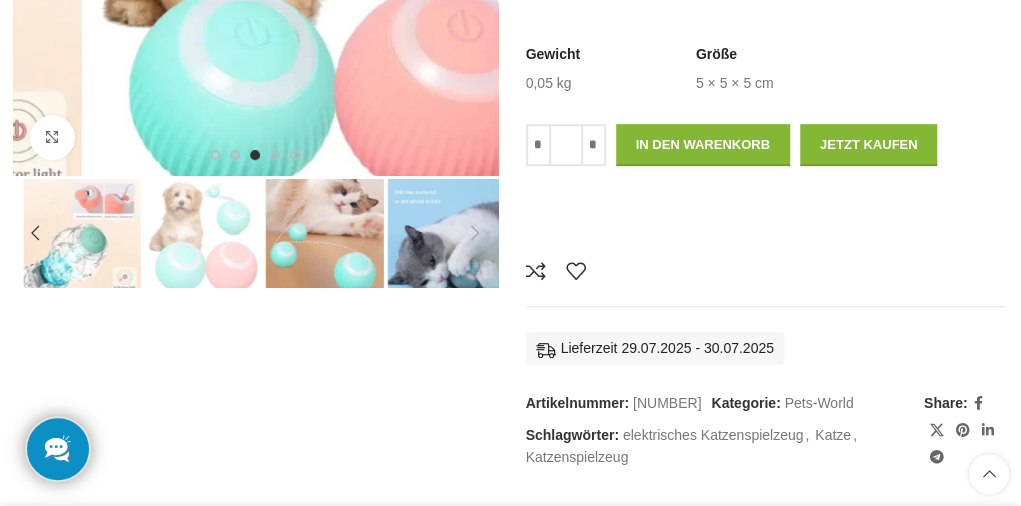 click at bounding box center [324, 237] 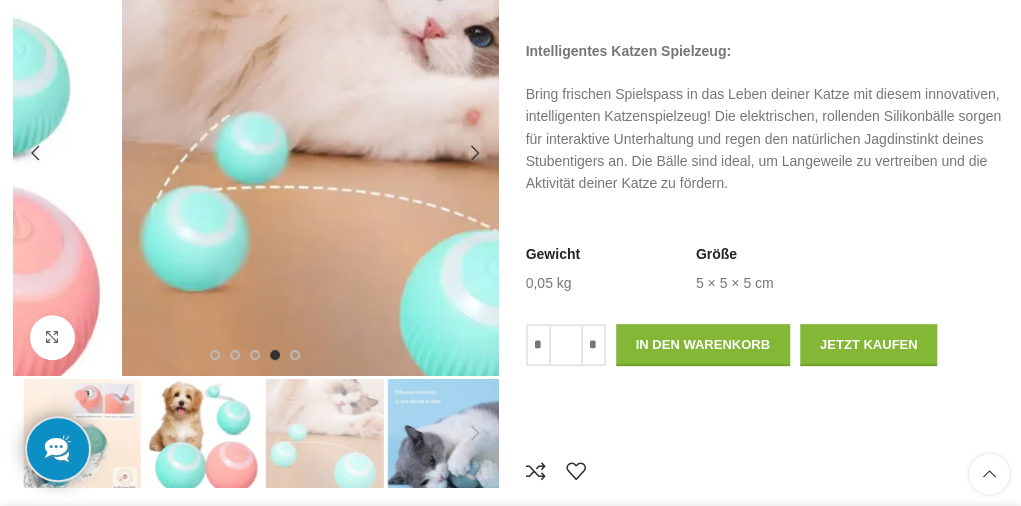 scroll, scrollTop: 300, scrollLeft: 0, axis: vertical 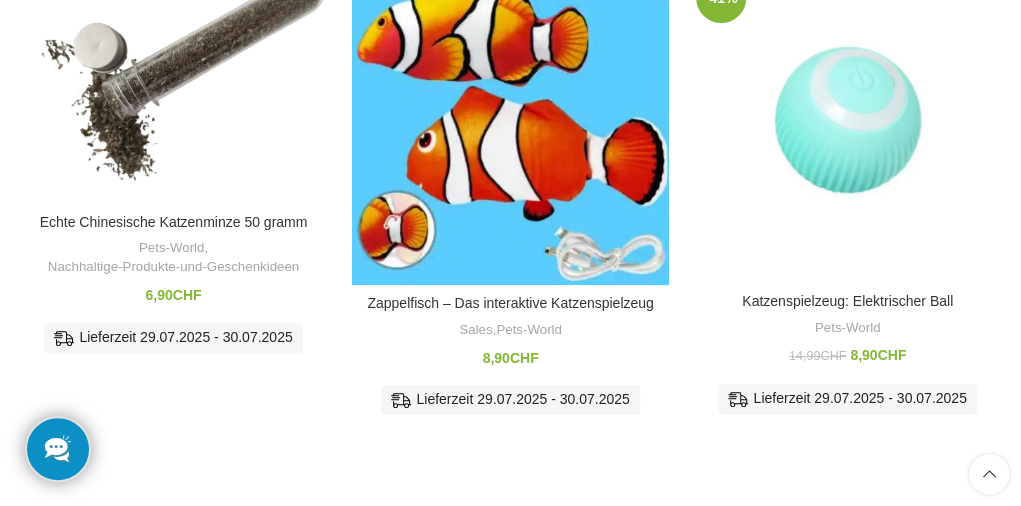 click at bounding box center [173, 85] 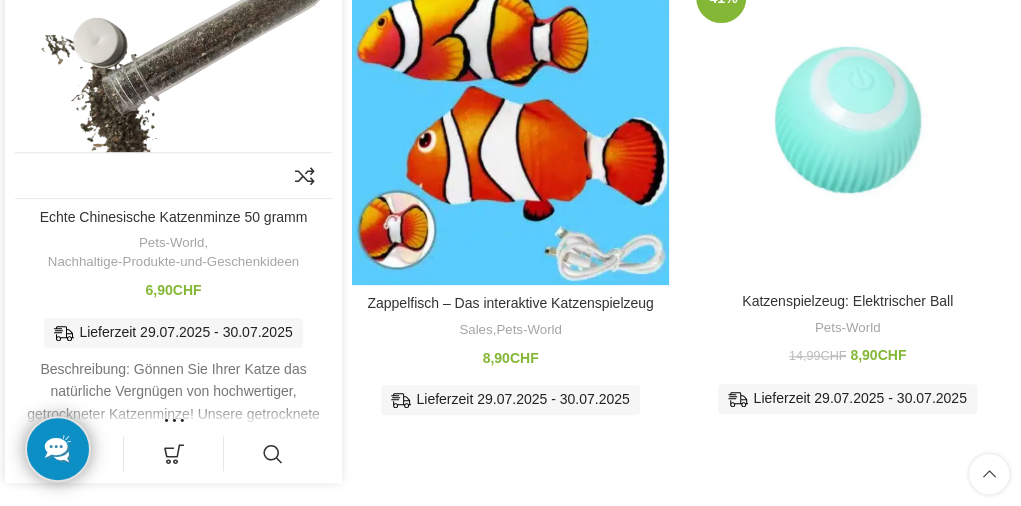 click at bounding box center [173, 80] 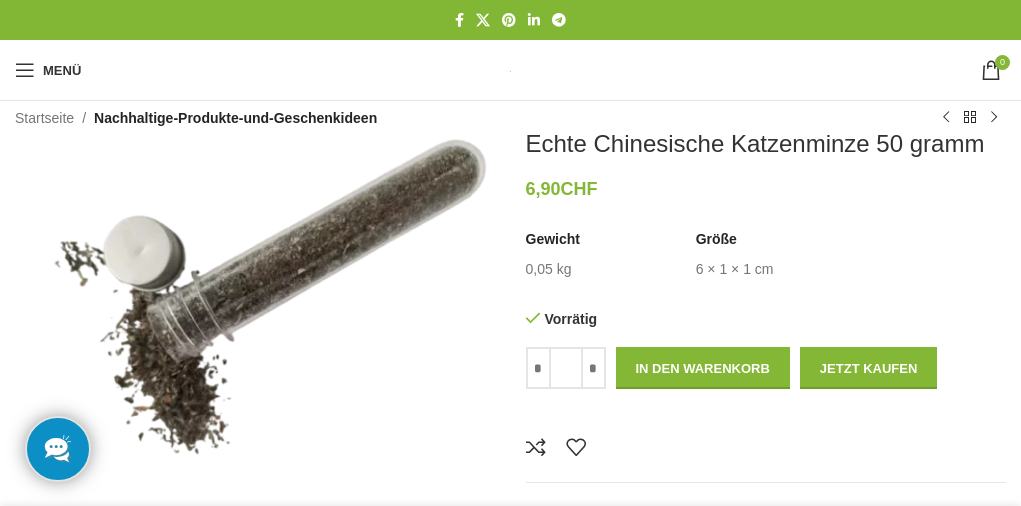 scroll, scrollTop: 0, scrollLeft: 0, axis: both 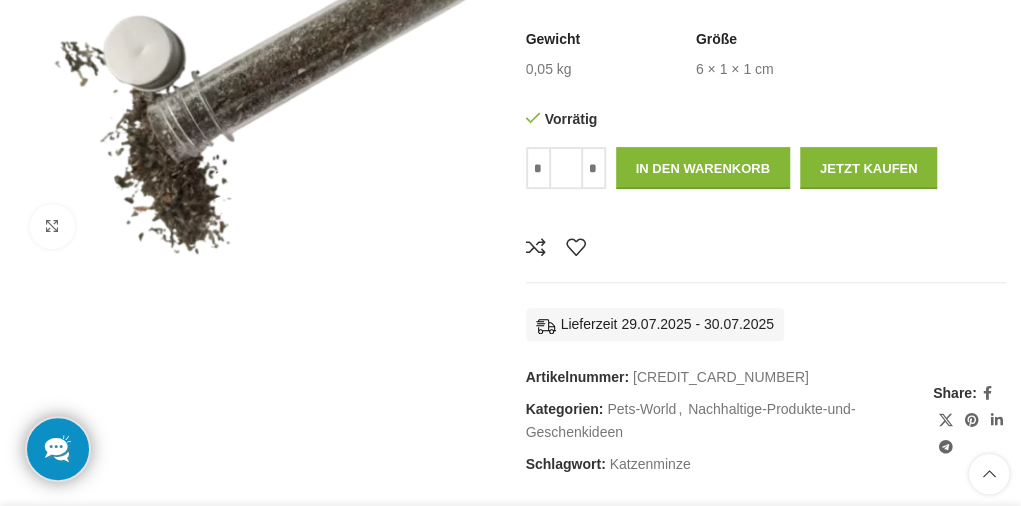 click at bounding box center (255, 110) 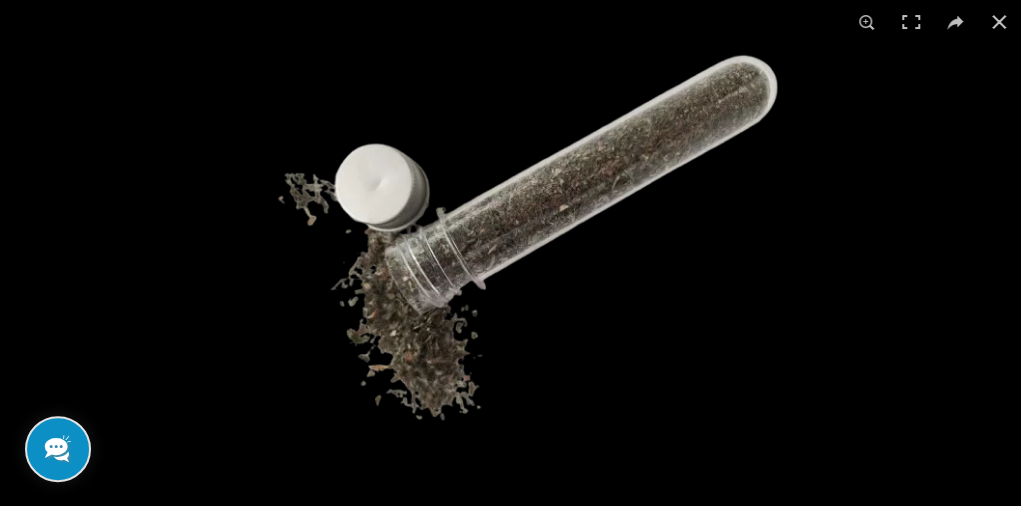 click at bounding box center (510, 253) 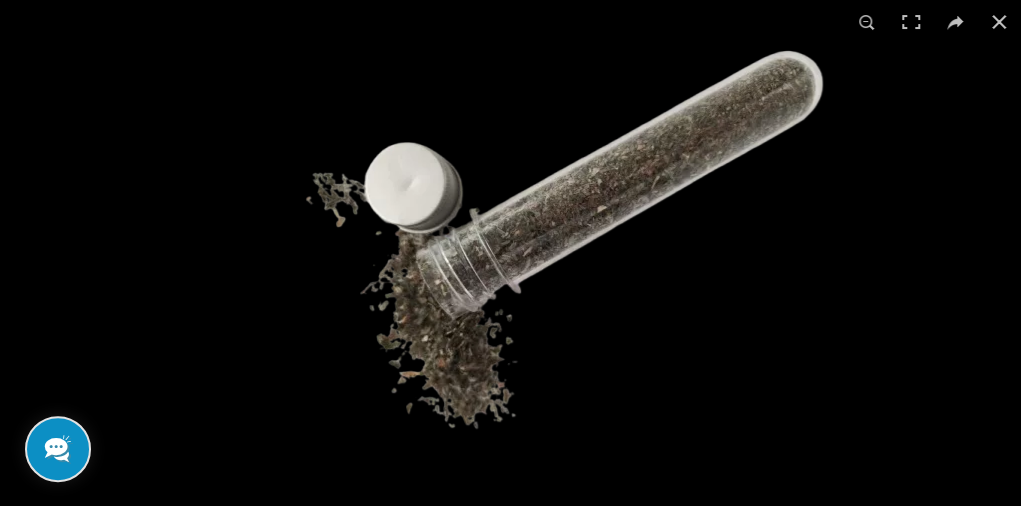 drag, startPoint x: 290, startPoint y: 51, endPoint x: 397, endPoint y: 64, distance: 107.78683 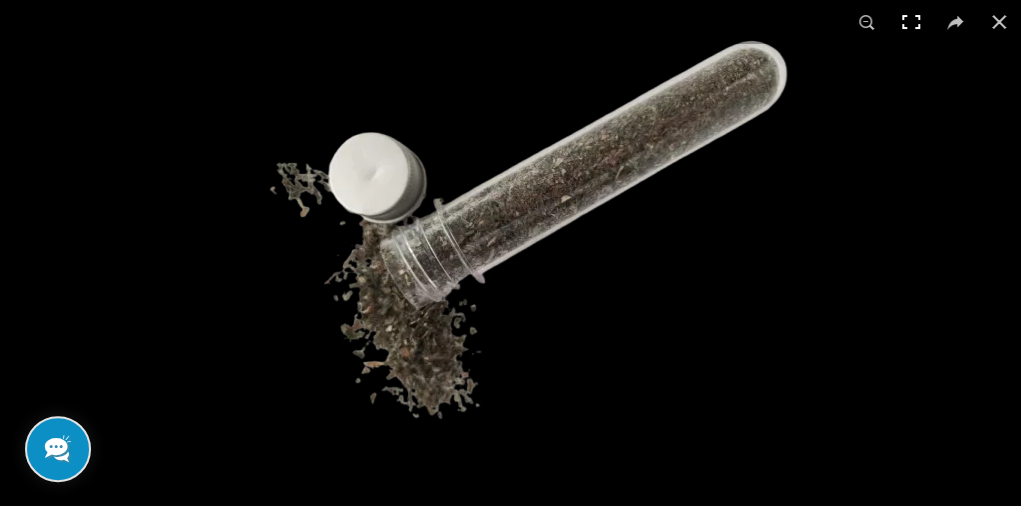 click at bounding box center [911, 22] 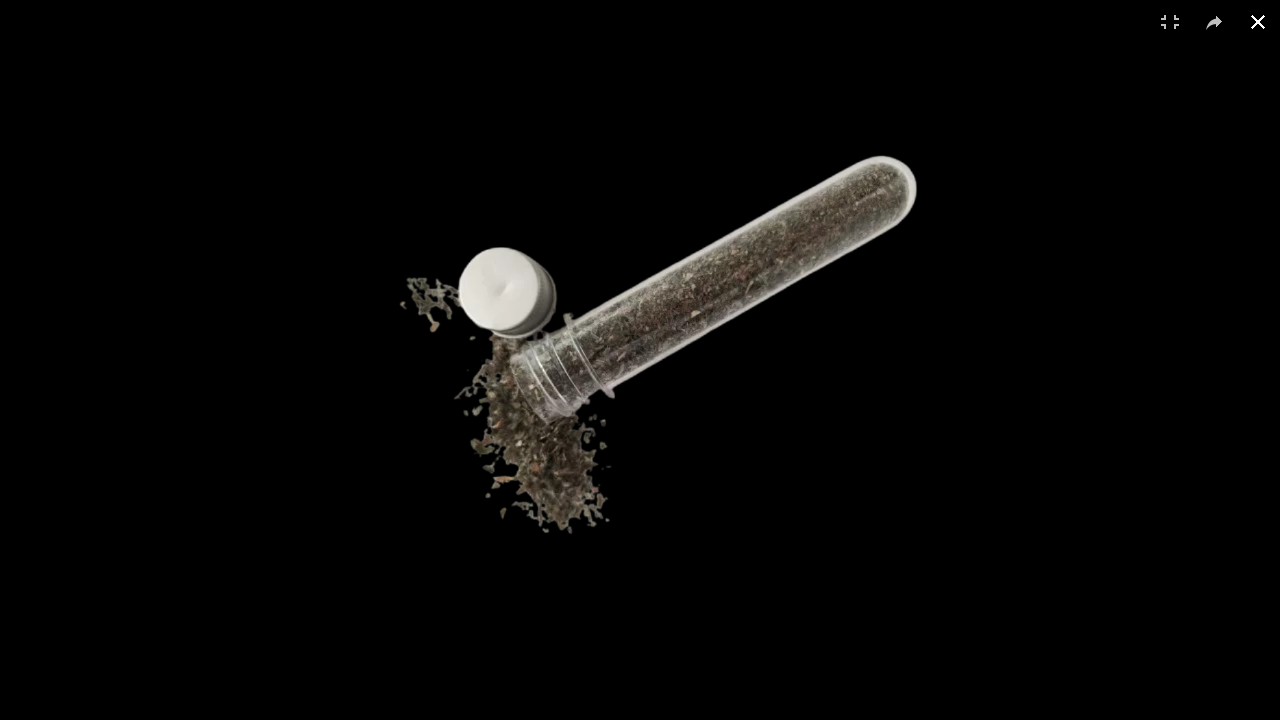 click at bounding box center (640, 360) 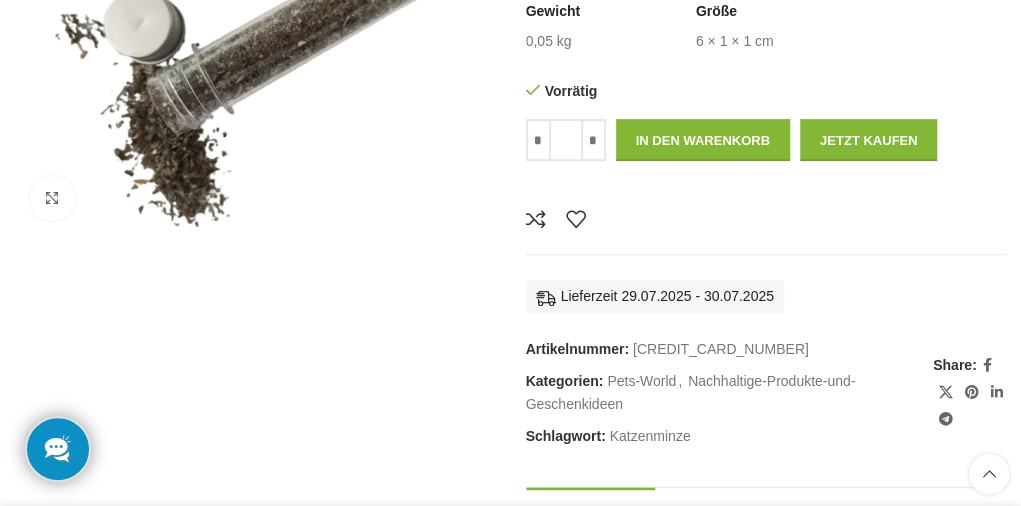 scroll, scrollTop: 200, scrollLeft: 0, axis: vertical 